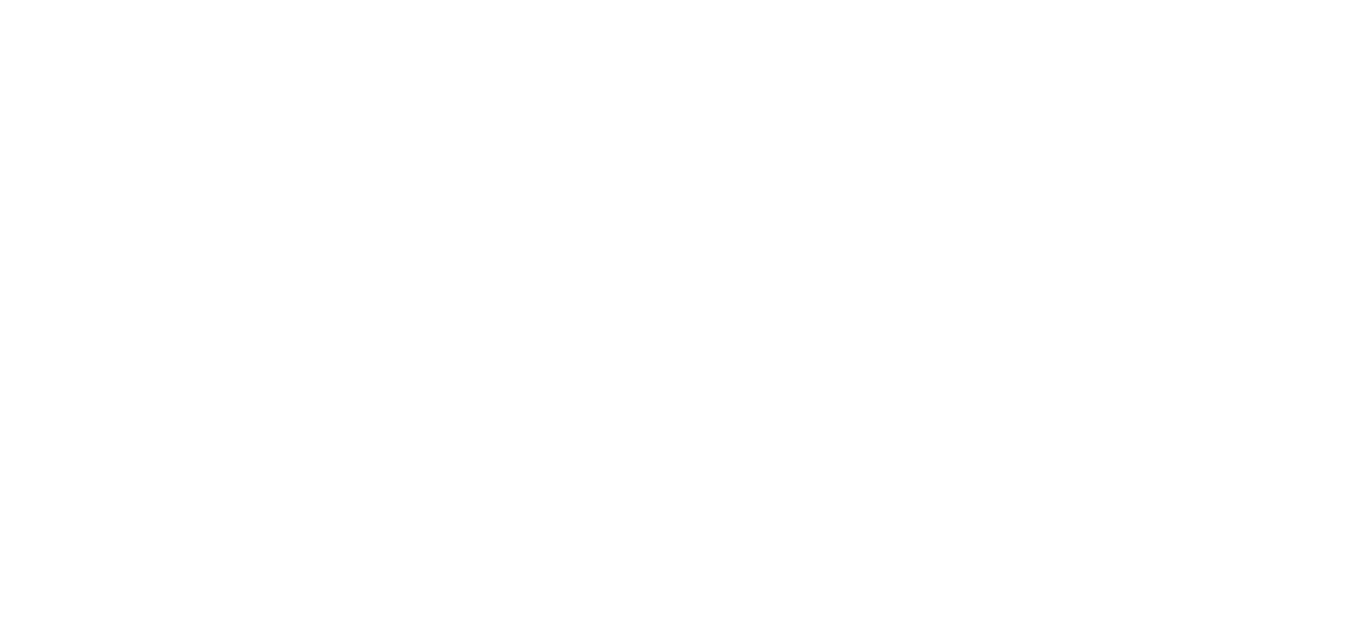 scroll, scrollTop: 0, scrollLeft: 0, axis: both 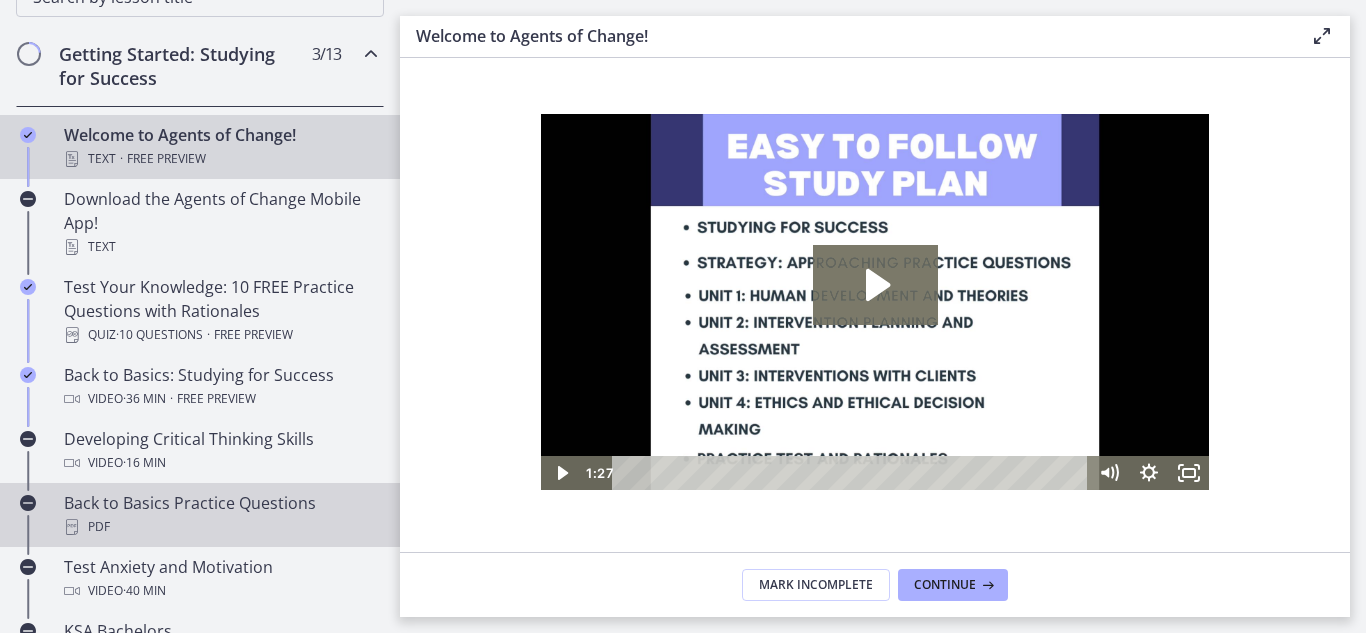 click on "Back to Basics Practice Questions
PDF" at bounding box center [220, 515] 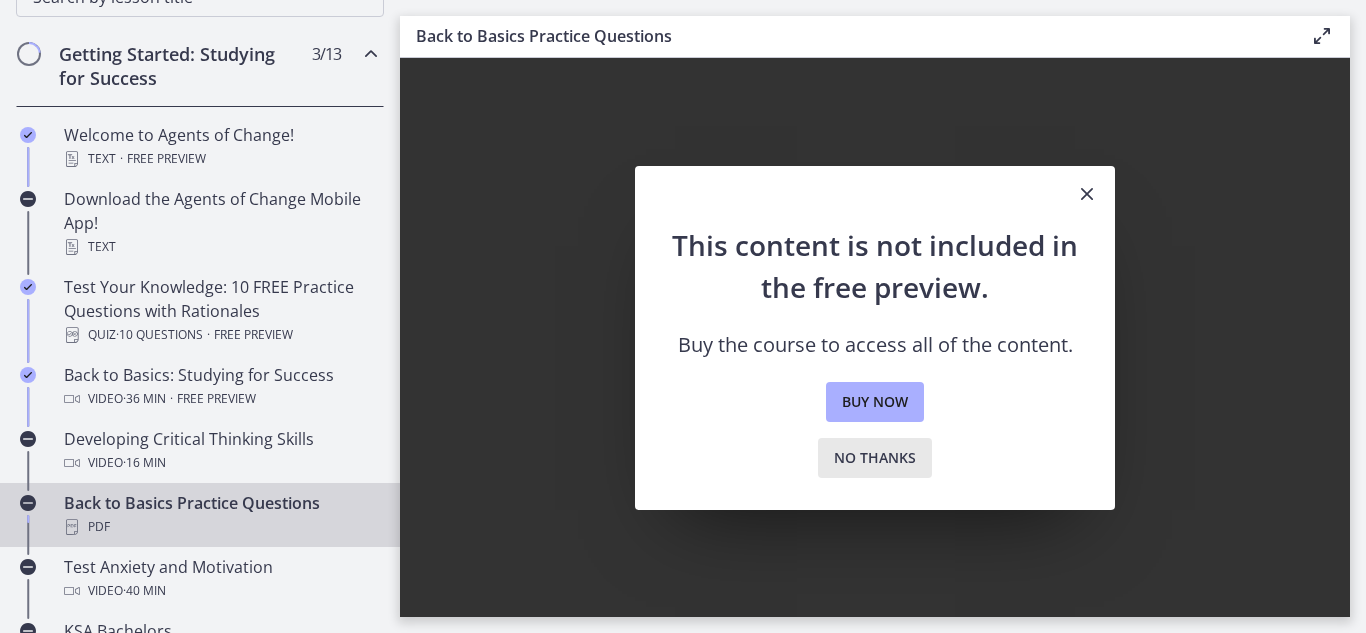 click on "No thanks" at bounding box center [875, 458] 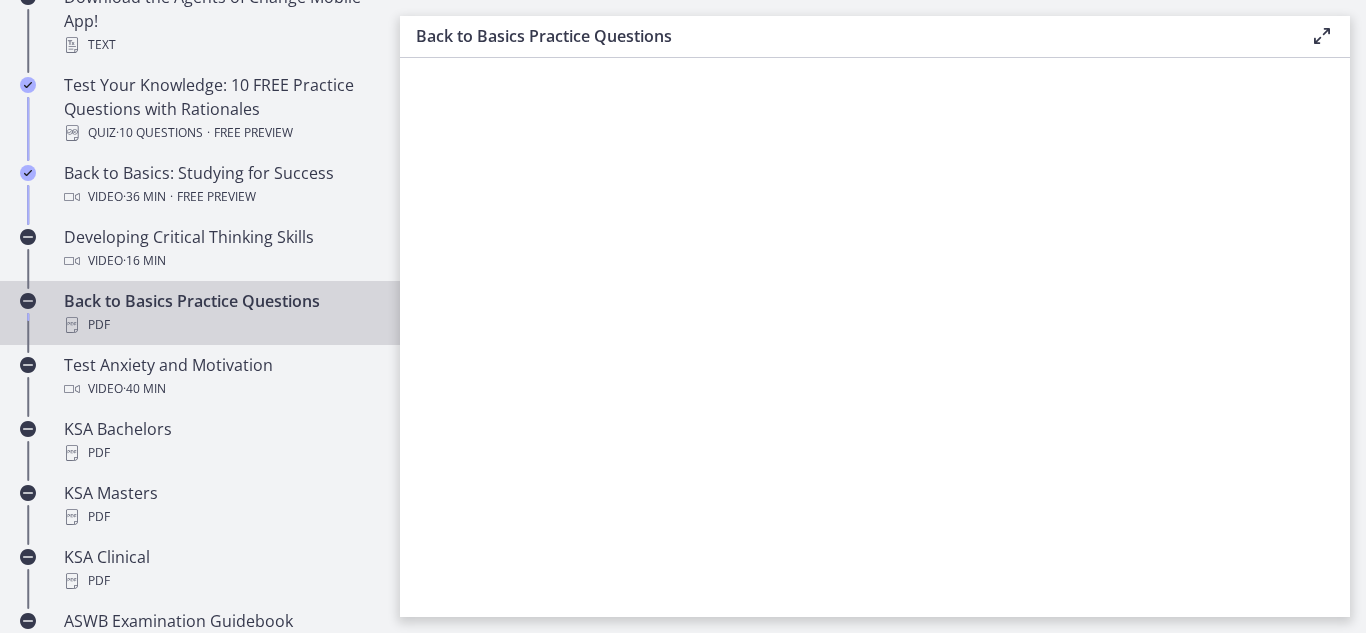 scroll, scrollTop: 517, scrollLeft: 0, axis: vertical 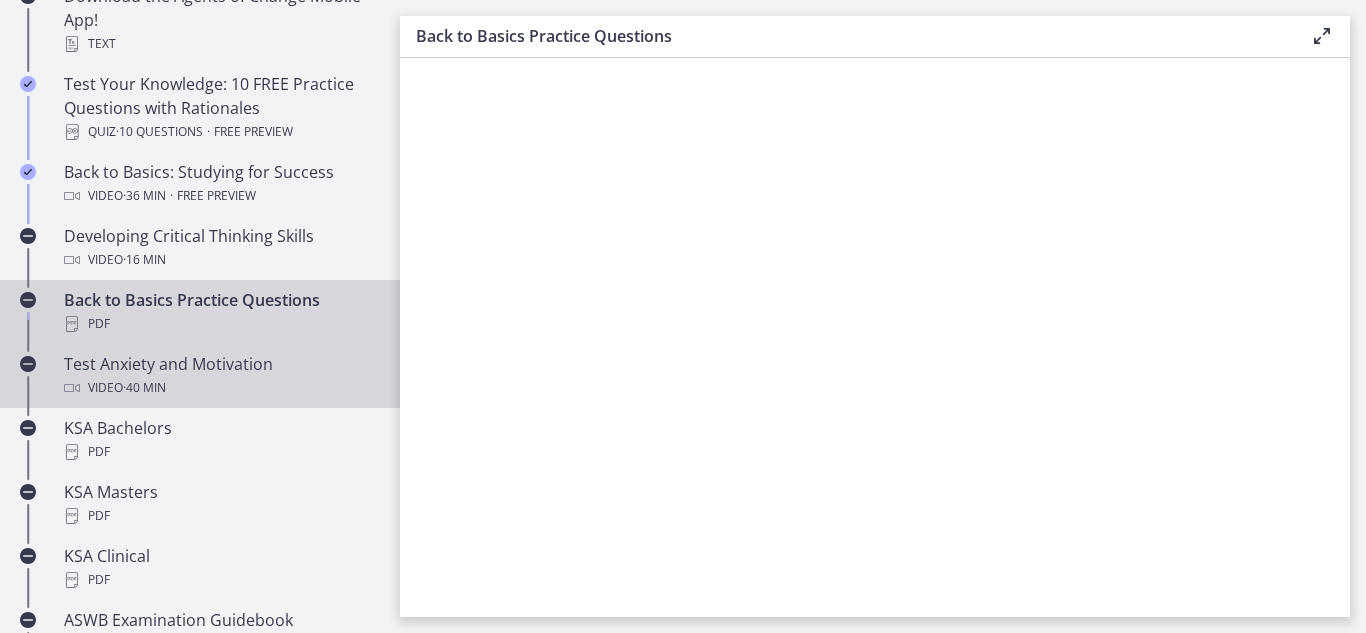 click on "Test Anxiety and Motivation
Video
·  40 min" at bounding box center [220, 376] 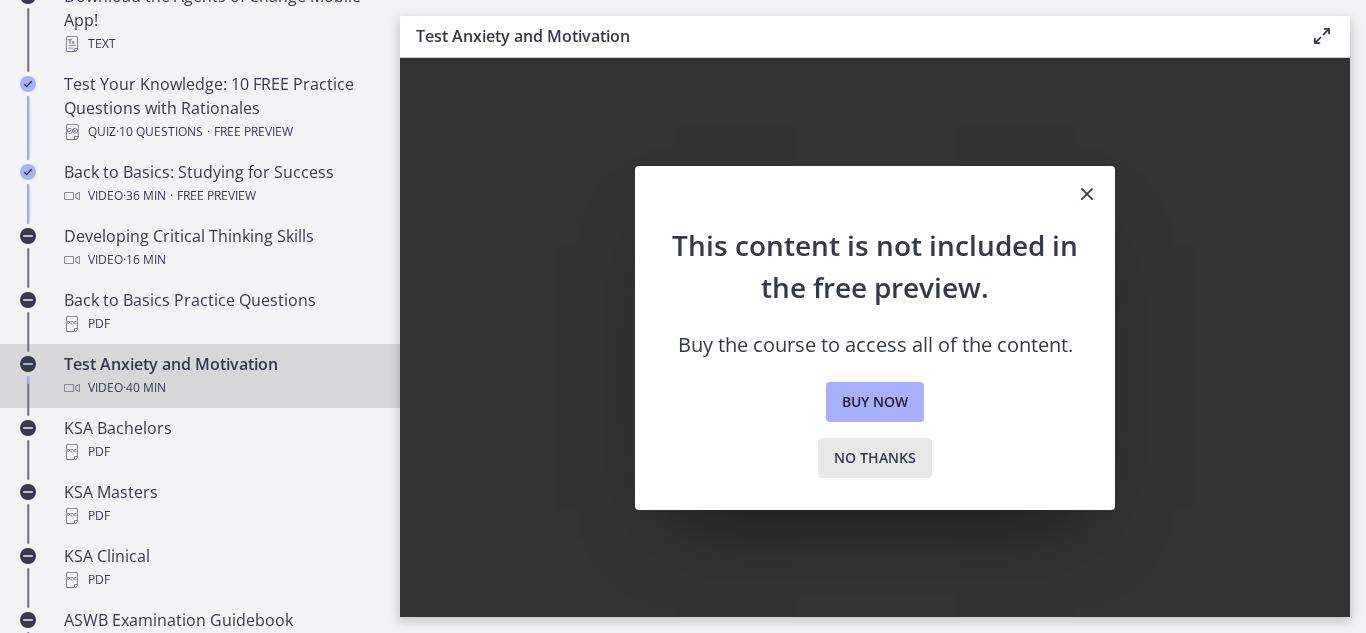 click on "No thanks" at bounding box center [875, 458] 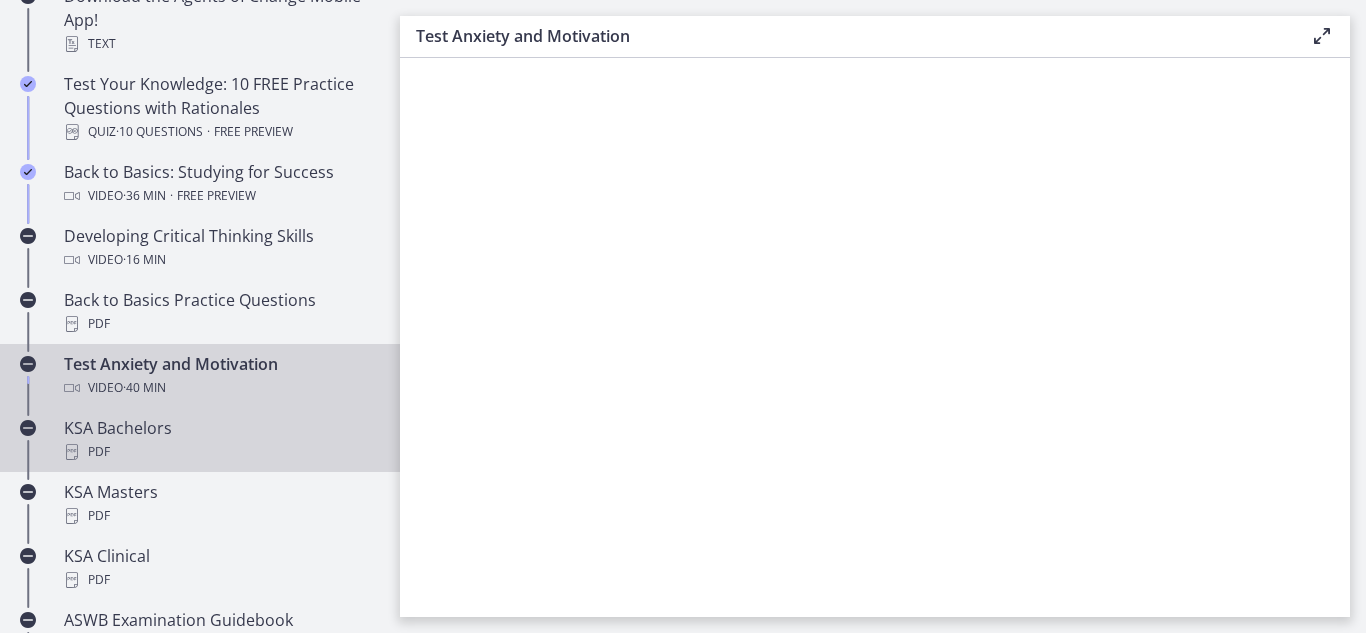 click on "PDF" at bounding box center (220, 452) 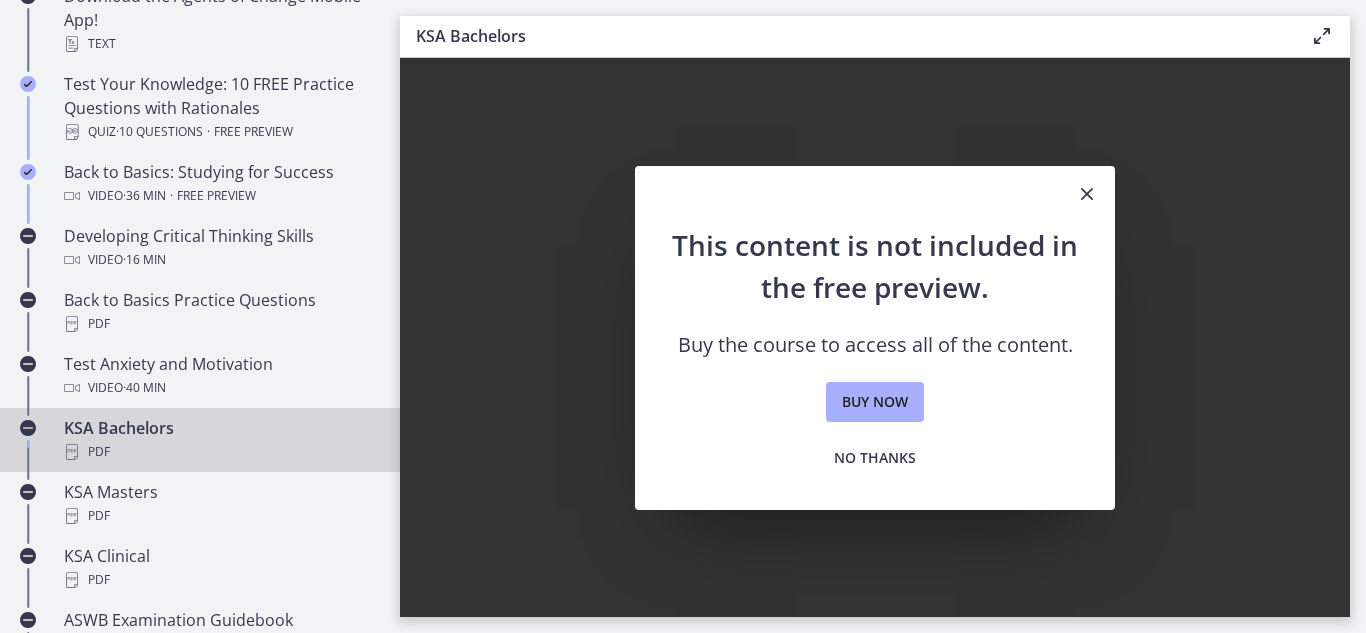 click at bounding box center [1087, 194] 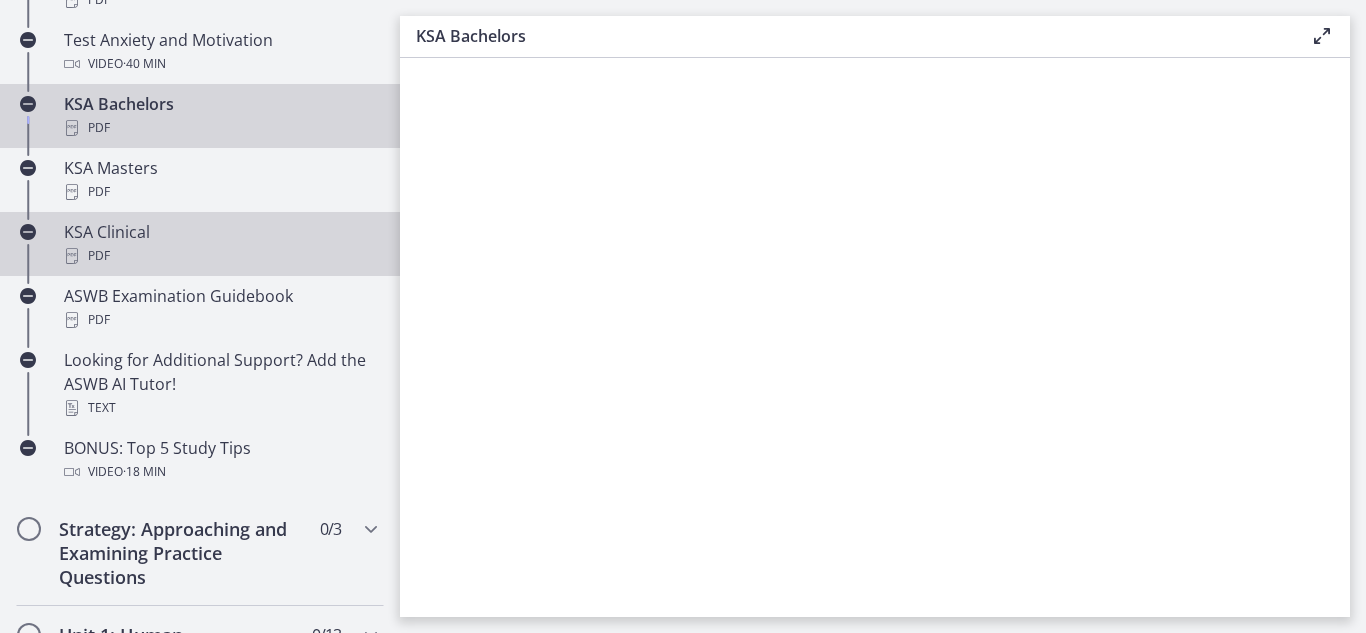 scroll, scrollTop: 844, scrollLeft: 0, axis: vertical 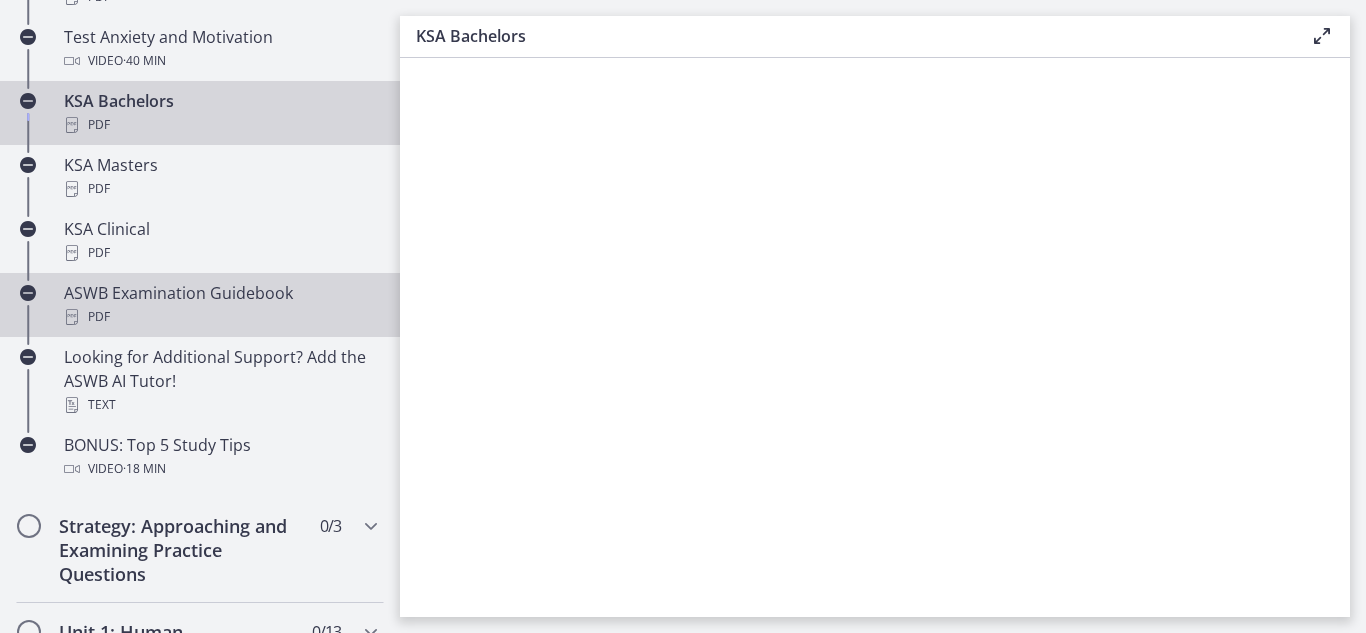 click on "PDF" at bounding box center (220, 317) 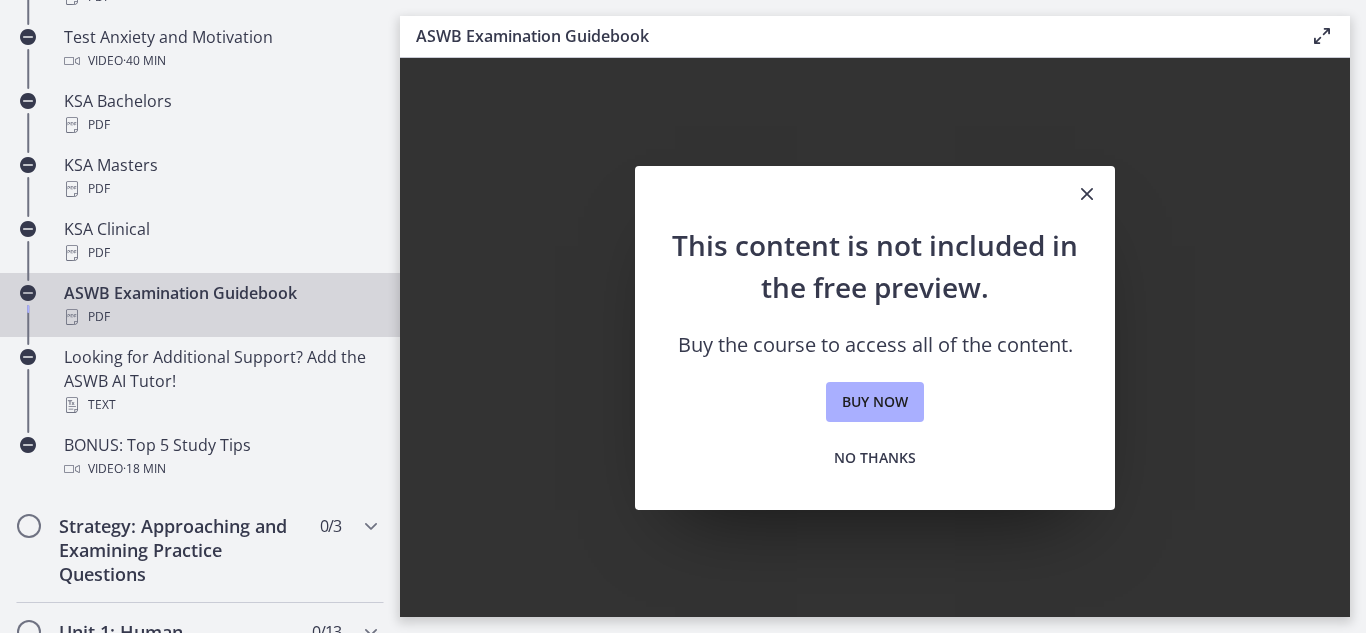 click at bounding box center [1087, 194] 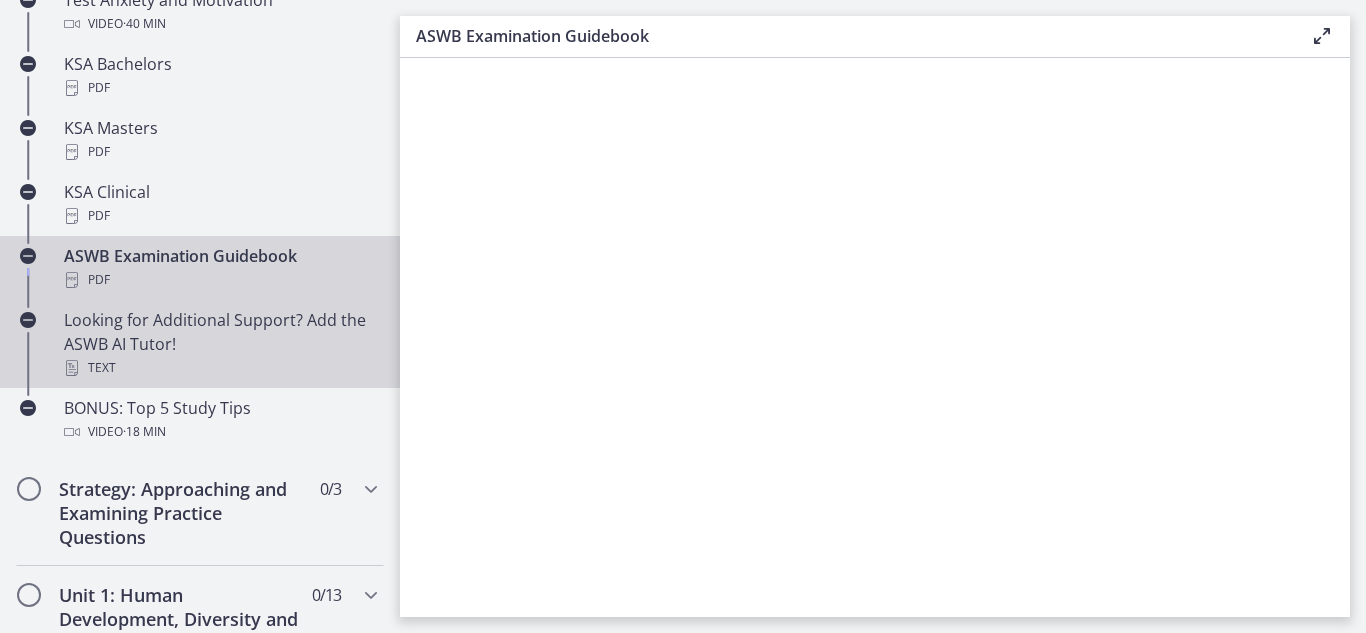 scroll, scrollTop: 882, scrollLeft: 0, axis: vertical 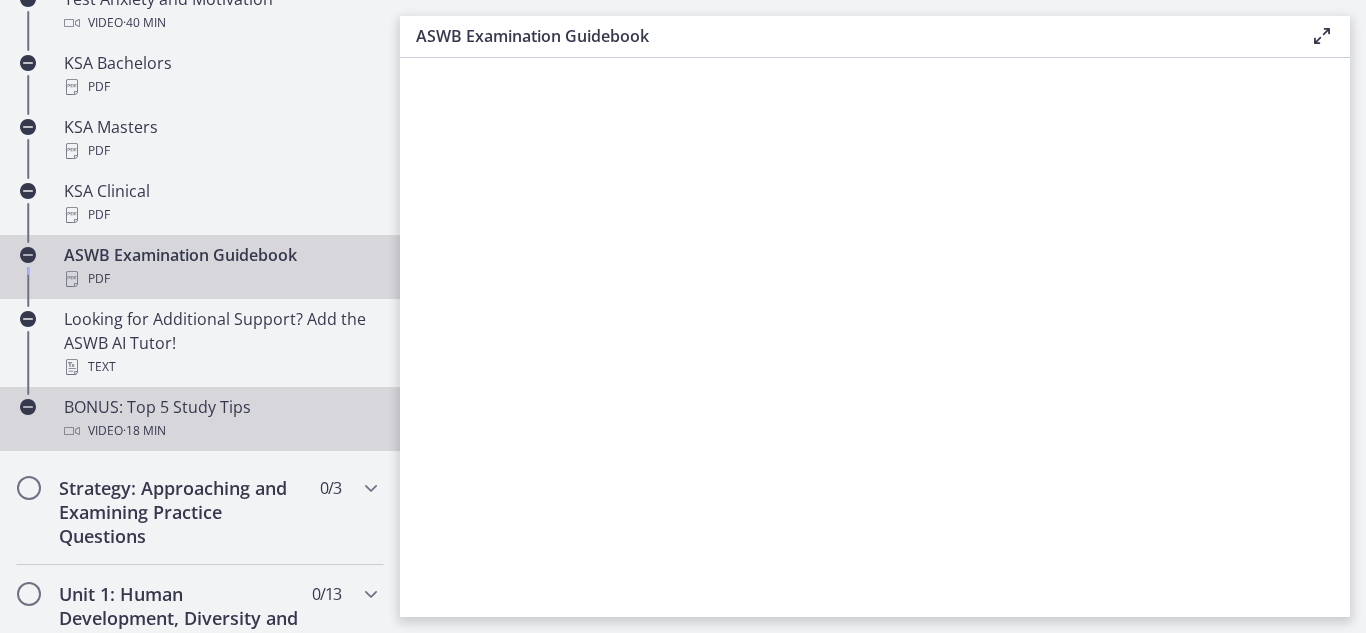 click on "Video
·  18 min" at bounding box center (220, 431) 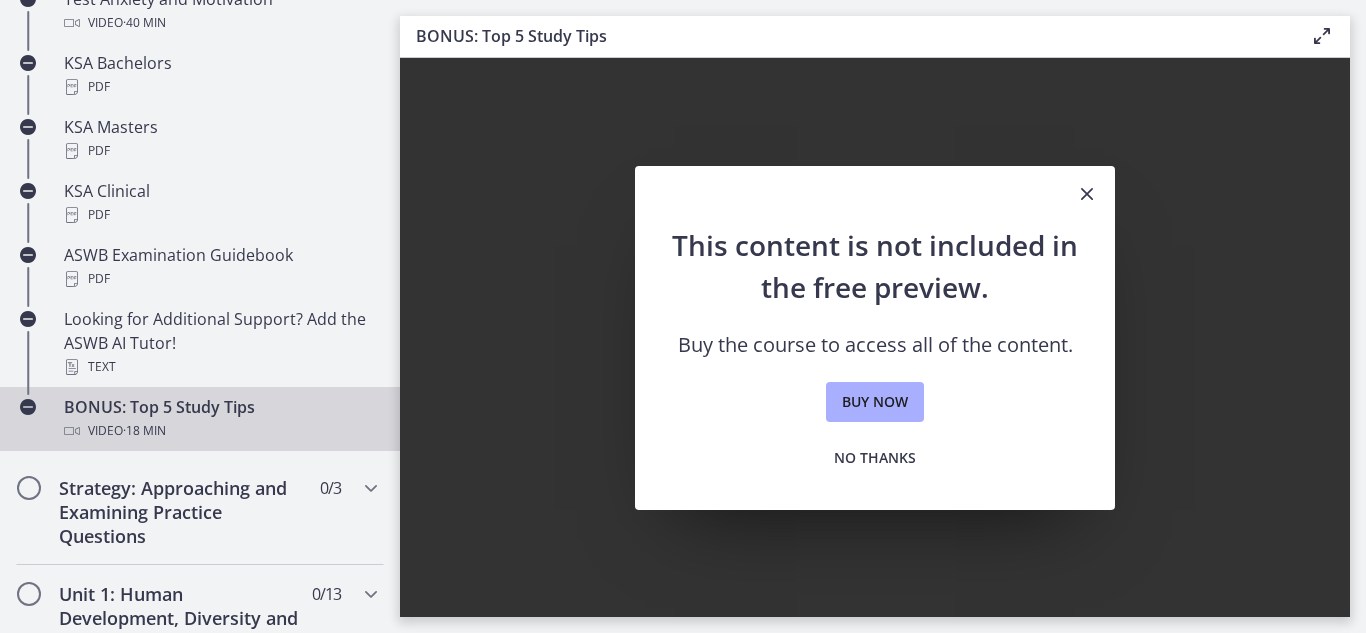 click at bounding box center (1087, 194) 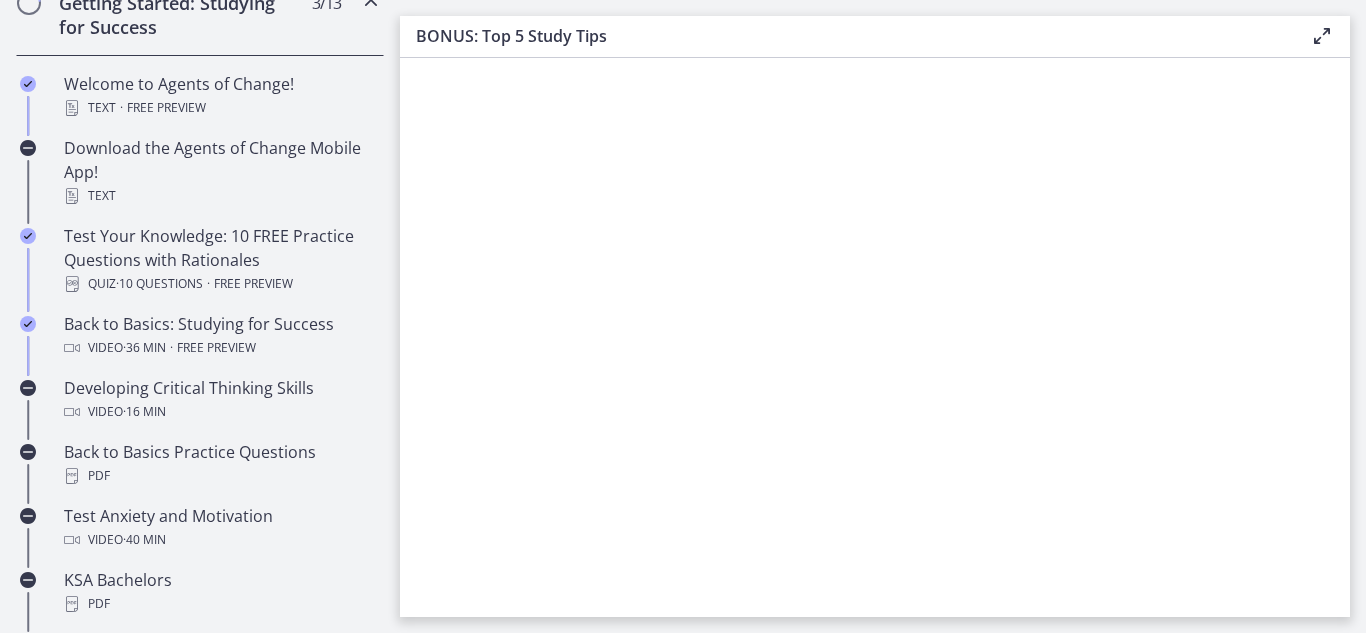scroll, scrollTop: 0, scrollLeft: 0, axis: both 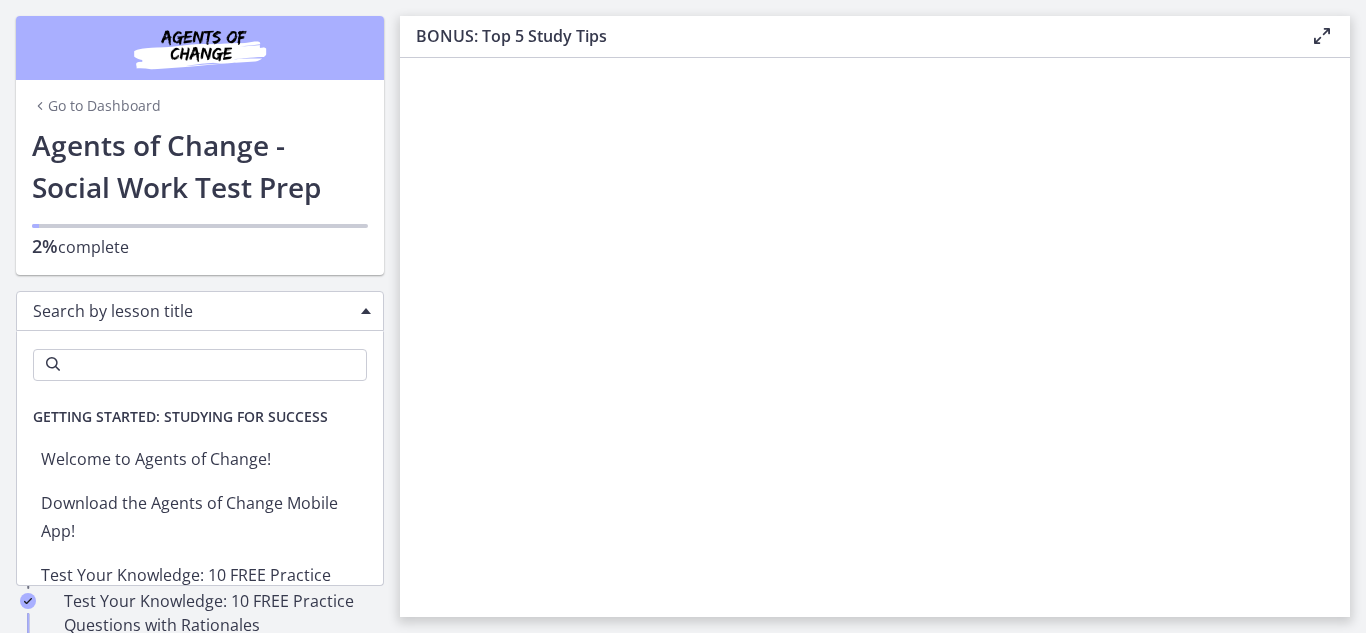 click on "Search by lesson title" at bounding box center [192, 311] 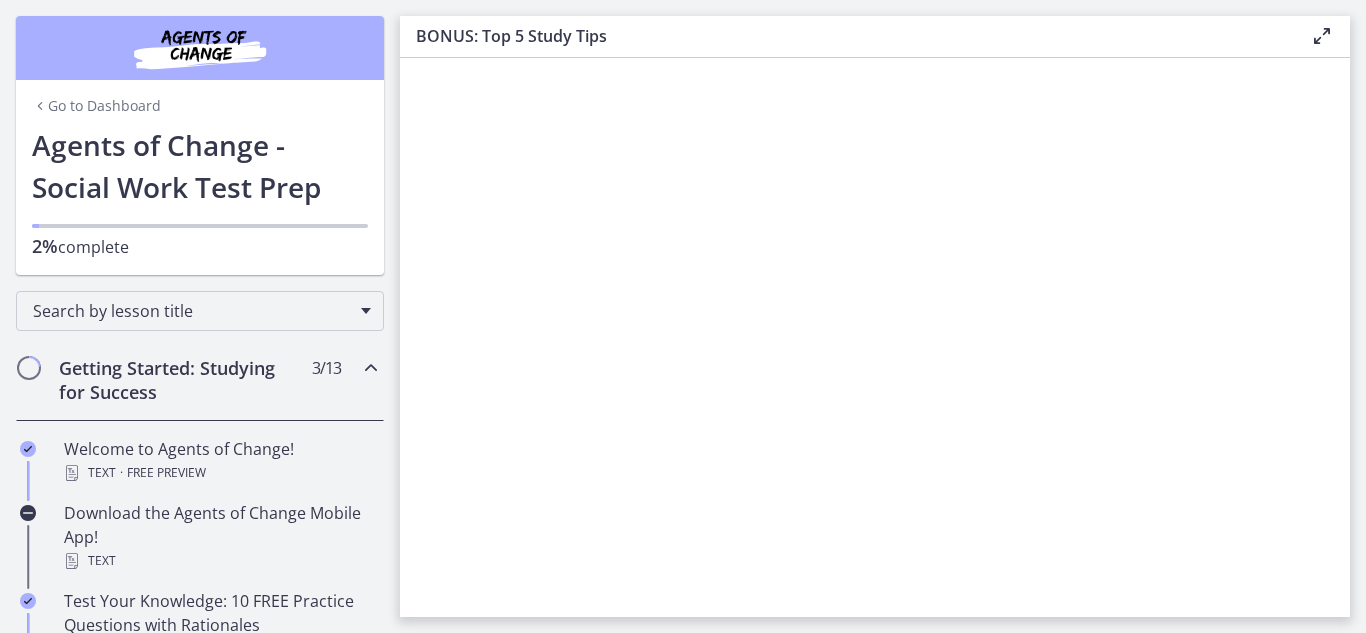 click at bounding box center [200, 48] 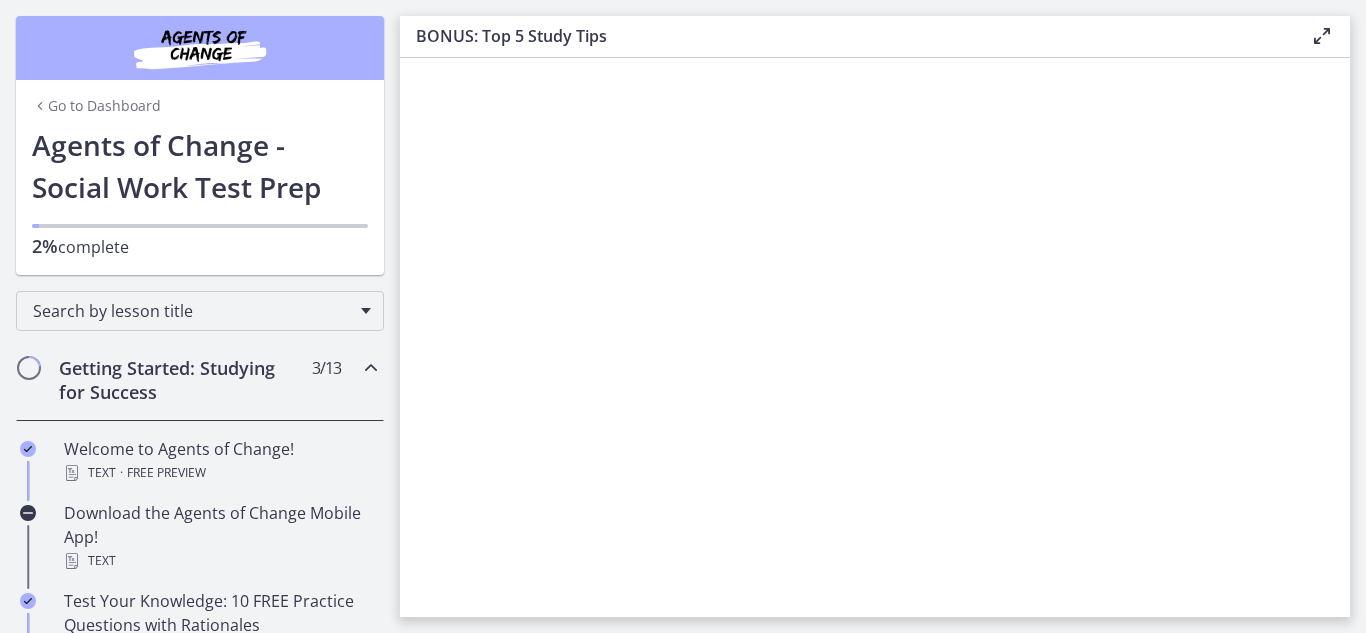 click on "Go to Dashboard" at bounding box center (96, 106) 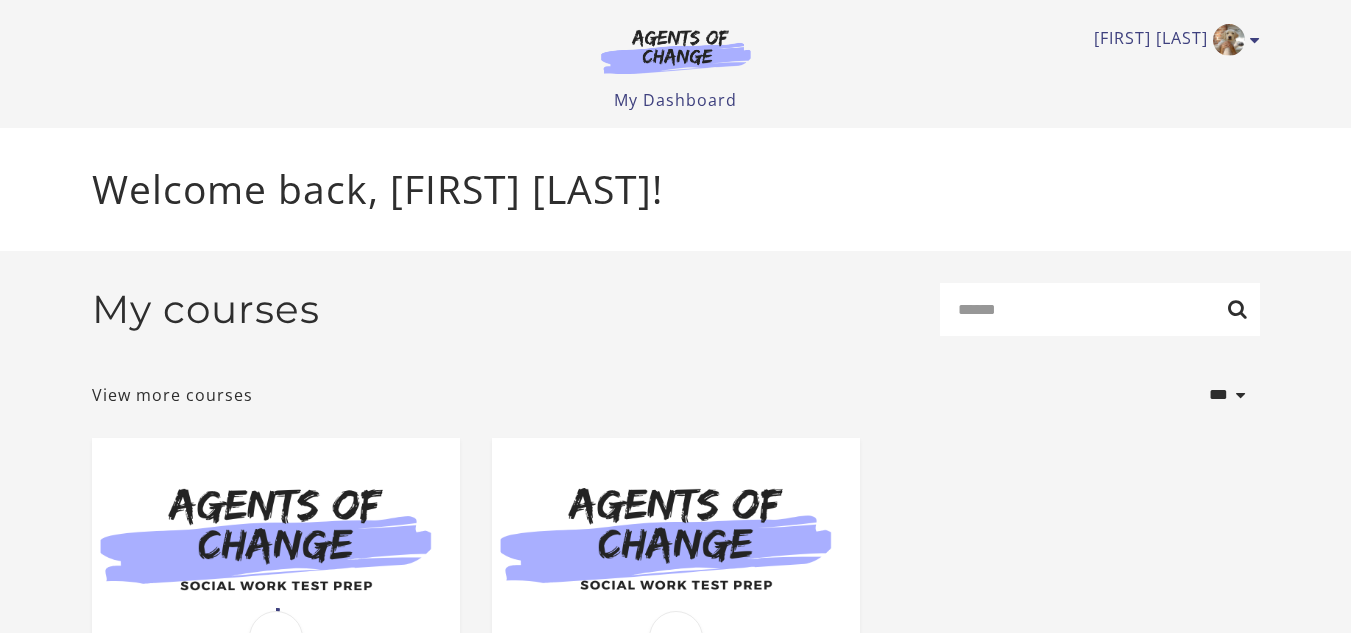 scroll, scrollTop: 0, scrollLeft: 0, axis: both 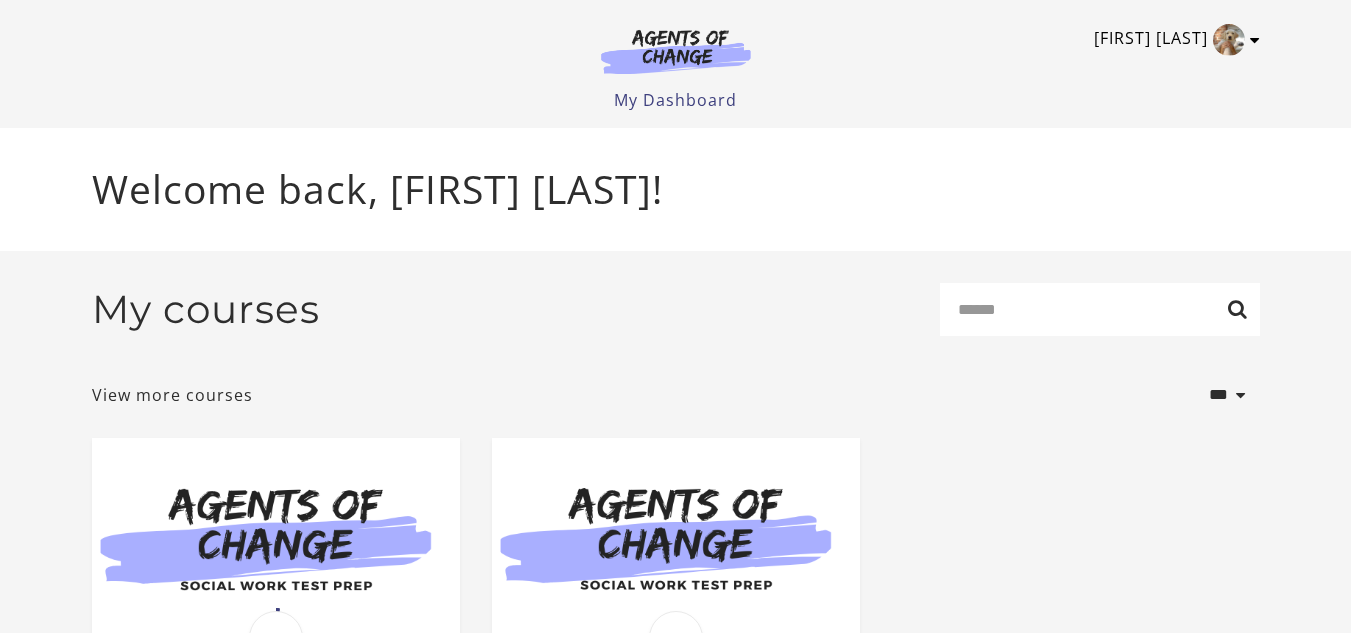 click at bounding box center [1229, 40] 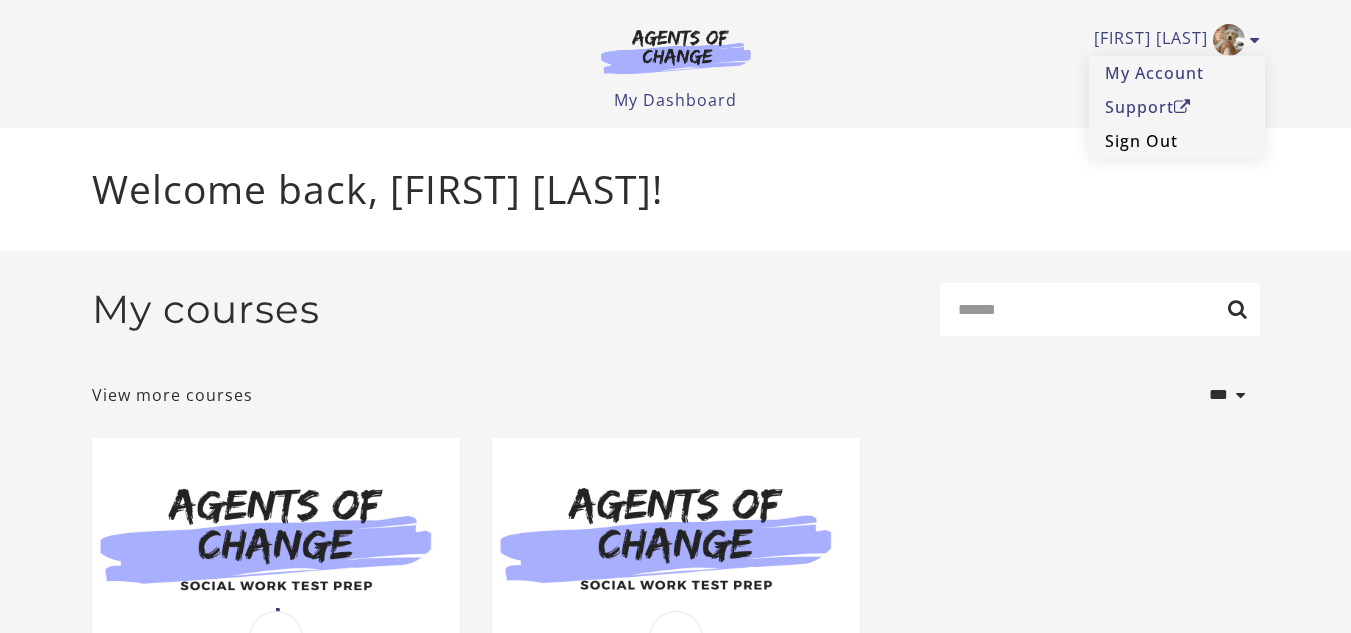 click on "Sign Out" at bounding box center (1177, 141) 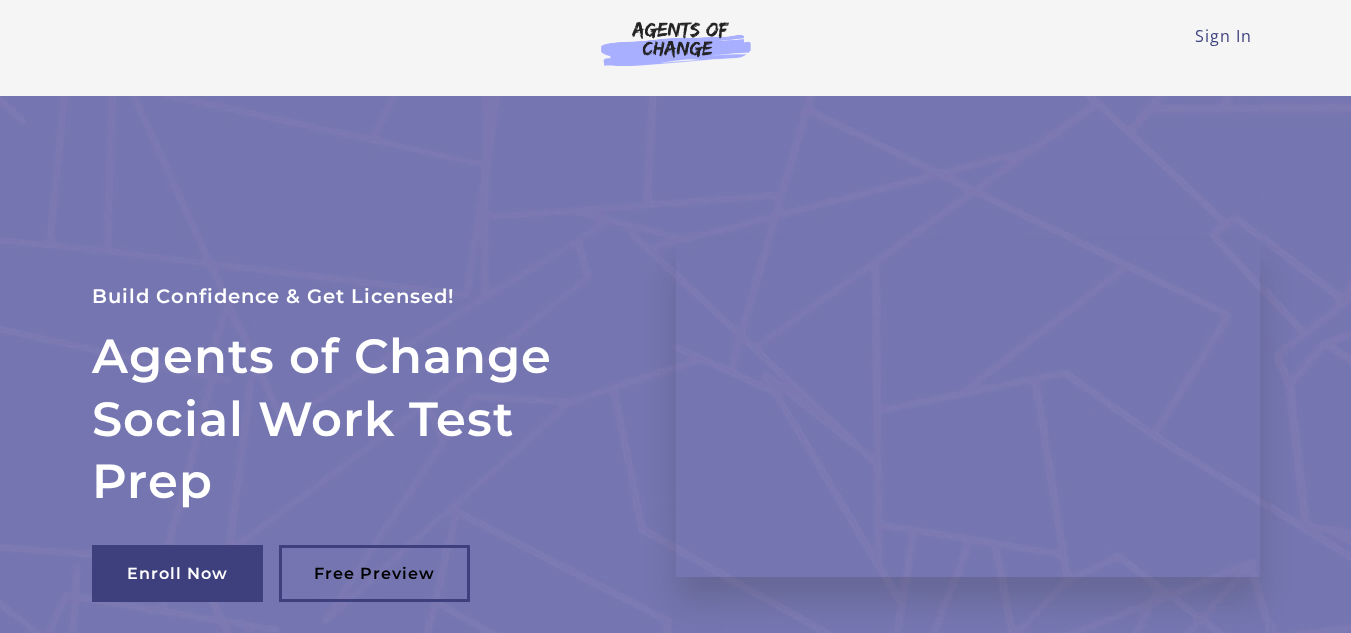 scroll, scrollTop: 0, scrollLeft: 0, axis: both 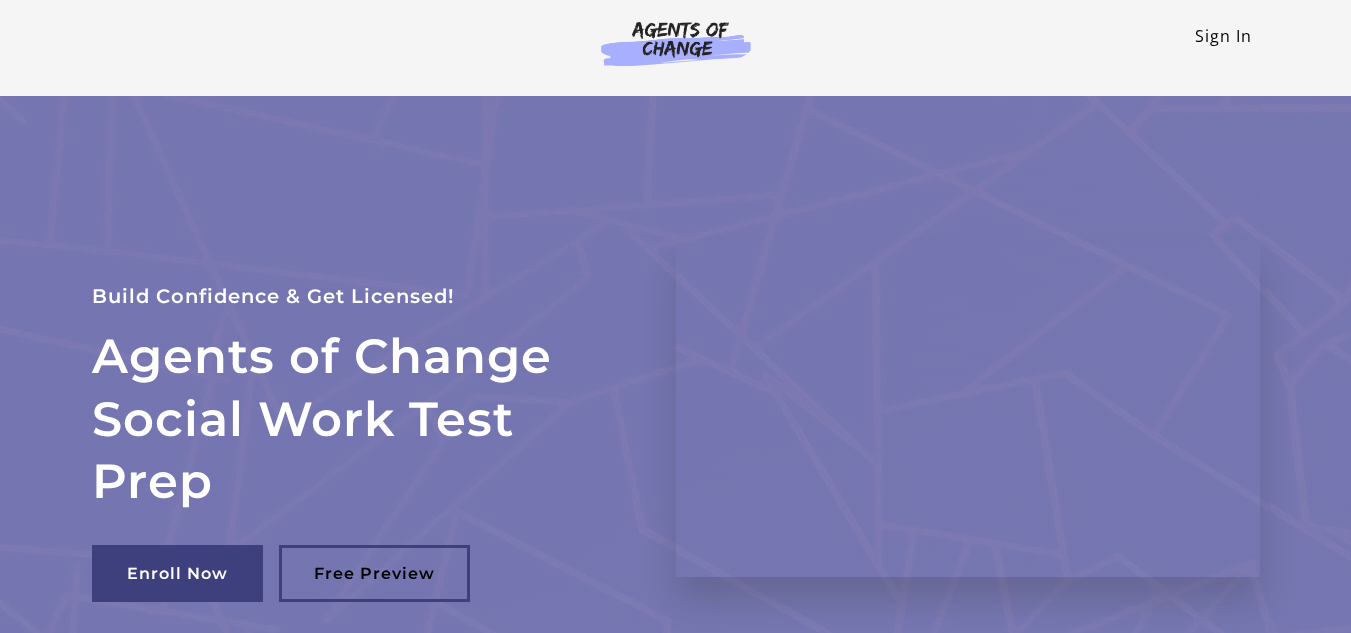 click on "Sign In" at bounding box center (1223, 36) 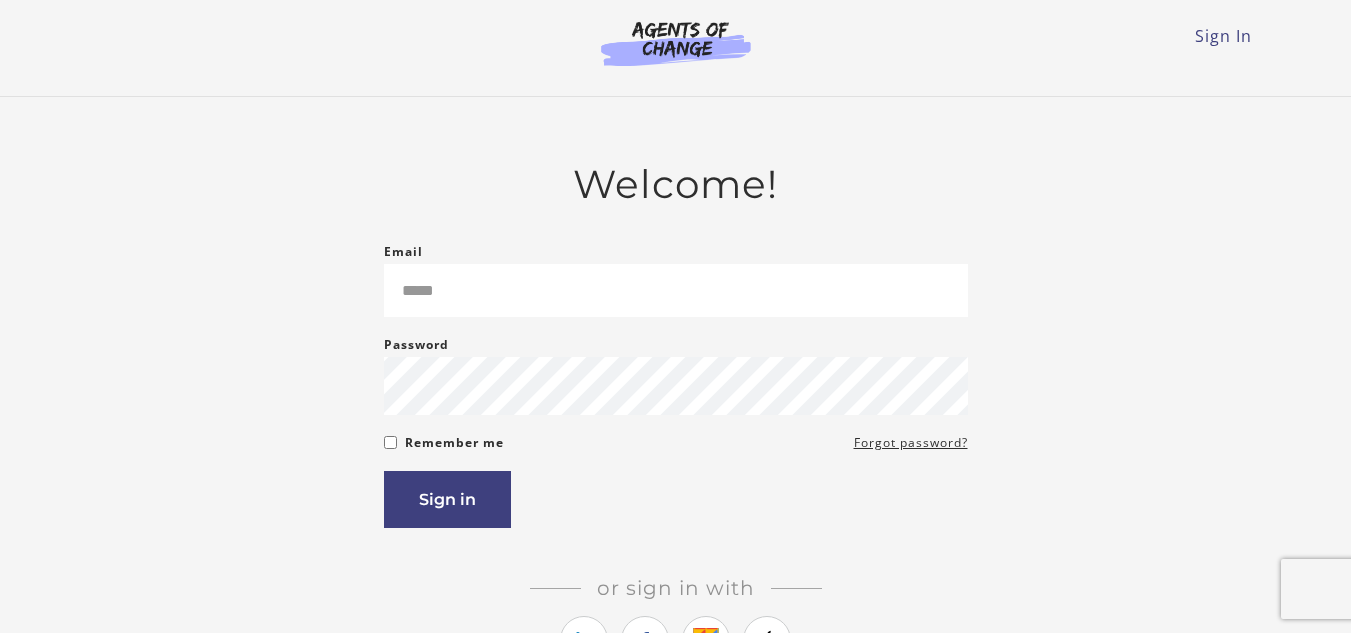 scroll, scrollTop: 0, scrollLeft: 0, axis: both 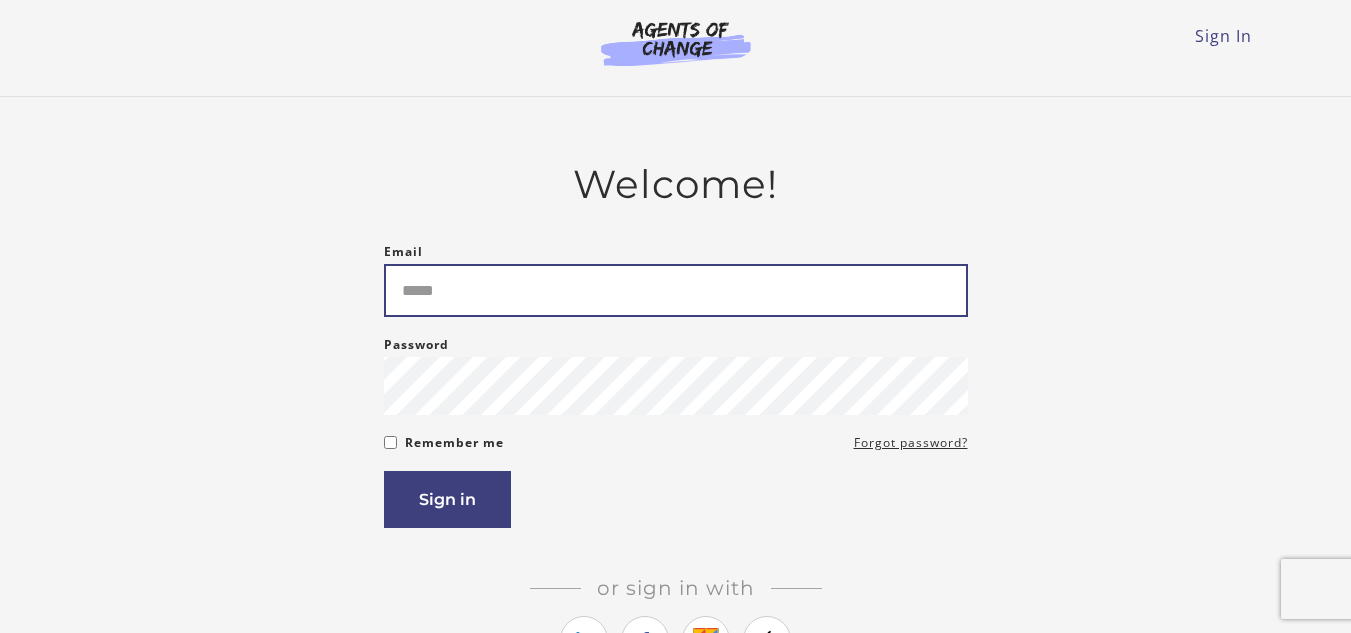 click on "Email" at bounding box center [676, 290] 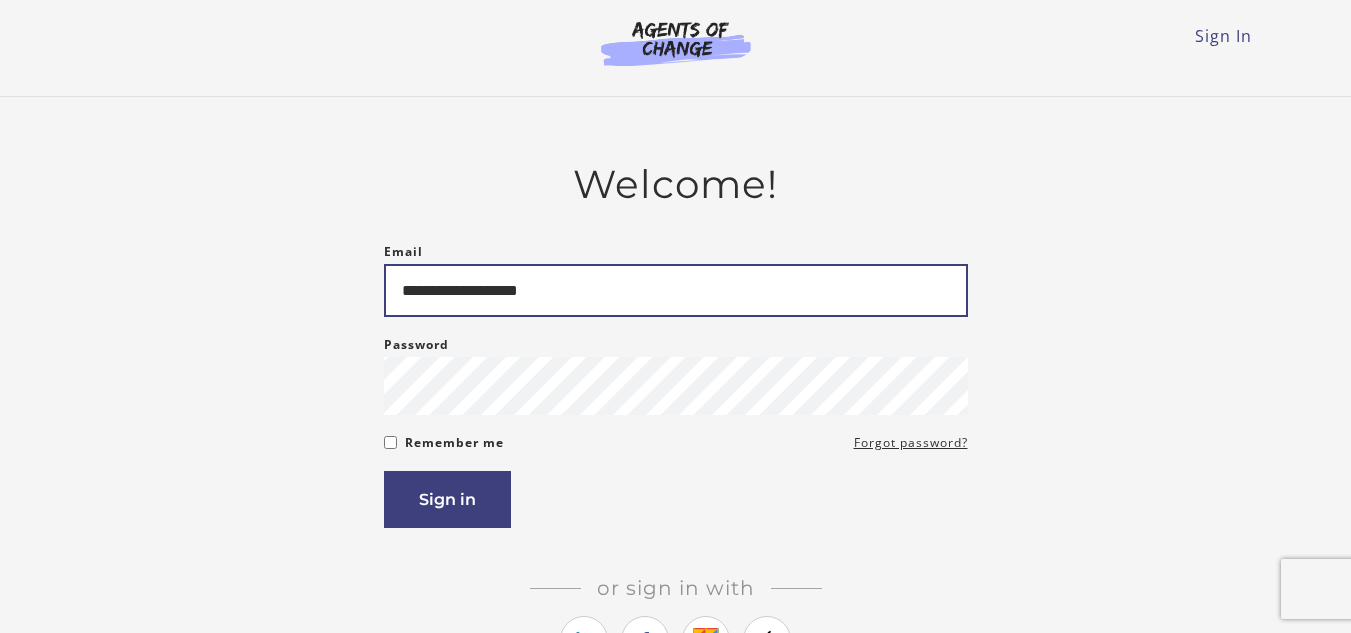type on "**********" 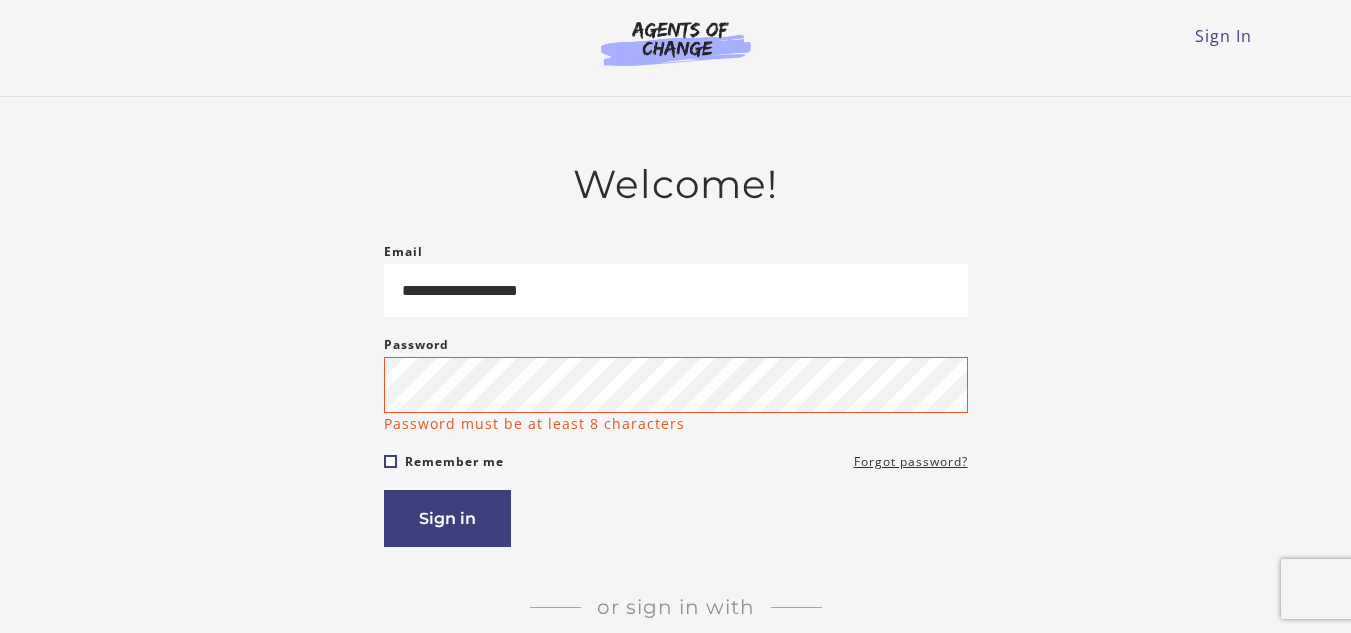 click on "Email
[EMAIL]
Please enter a valid email address
Password
Password must be at least 8 characters
Remember me
Forgot password?
If you are a human, ignore this field
Sign in" at bounding box center [676, 393] 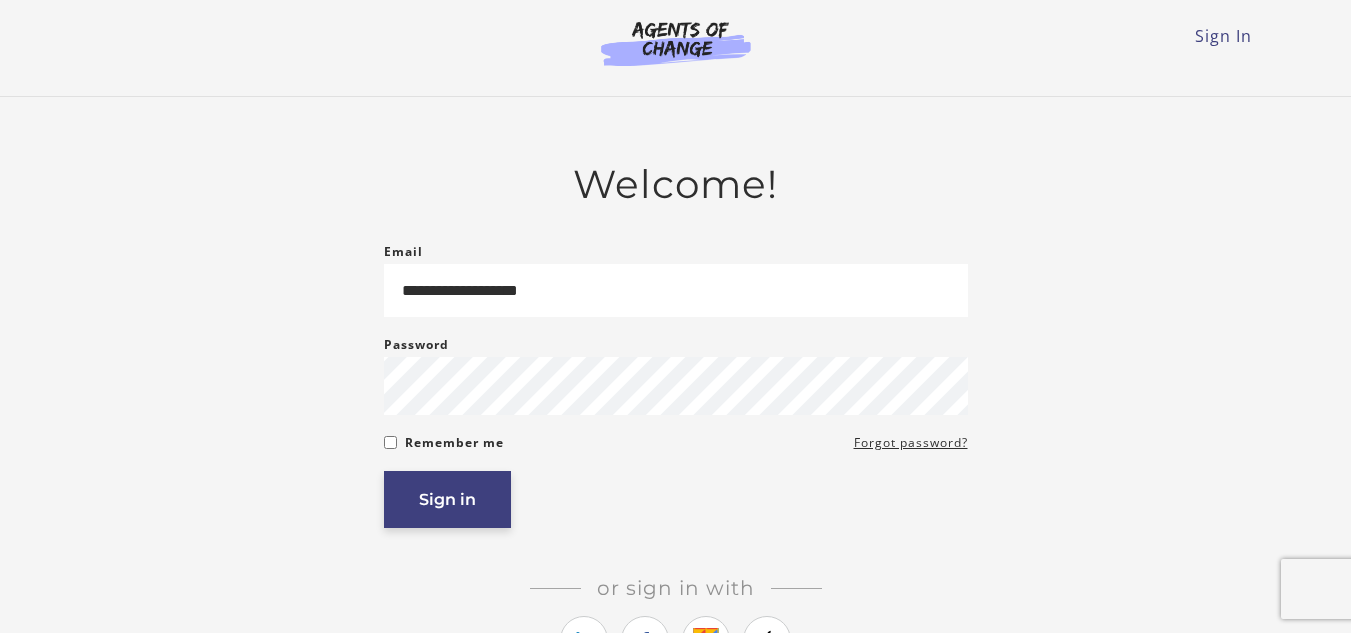 click on "Sign in" at bounding box center (447, 499) 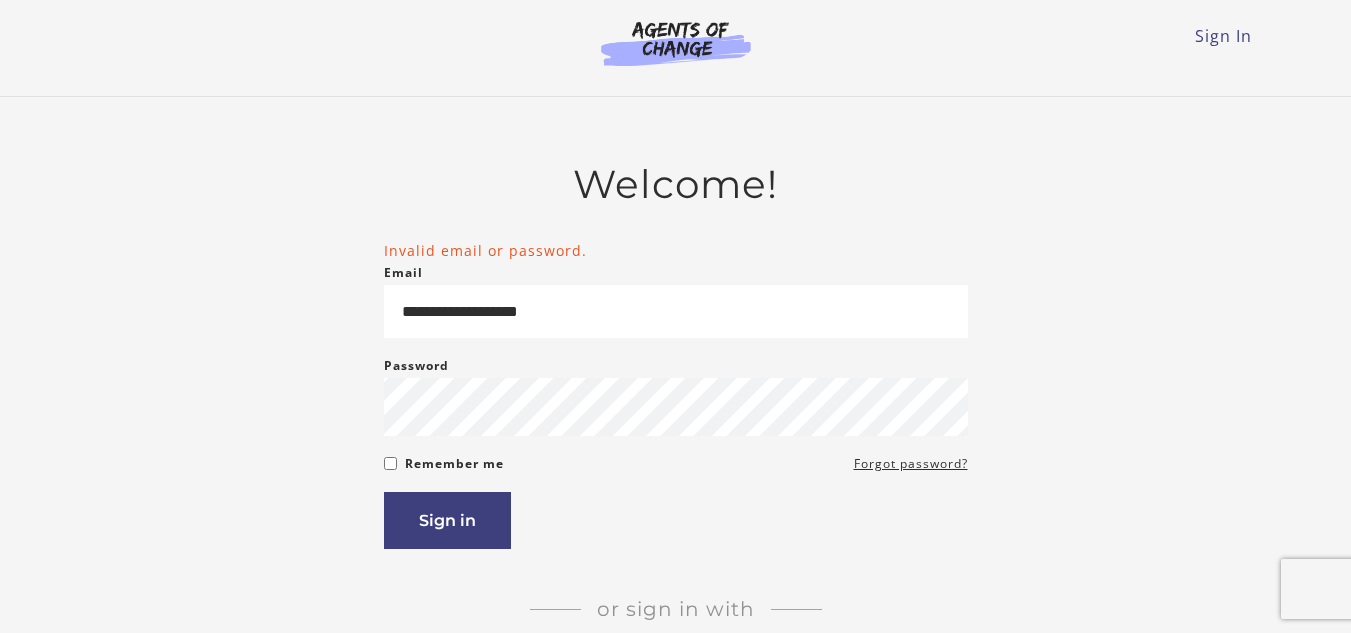 scroll, scrollTop: 0, scrollLeft: 0, axis: both 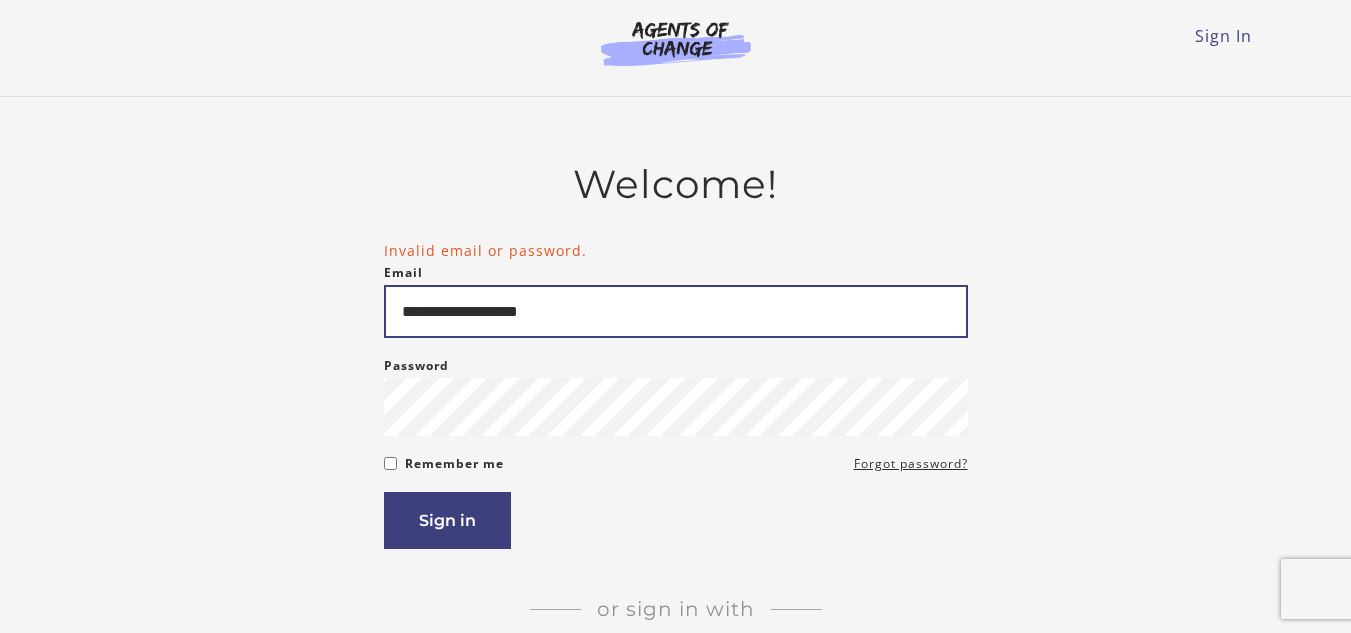 click on "**********" at bounding box center (676, 311) 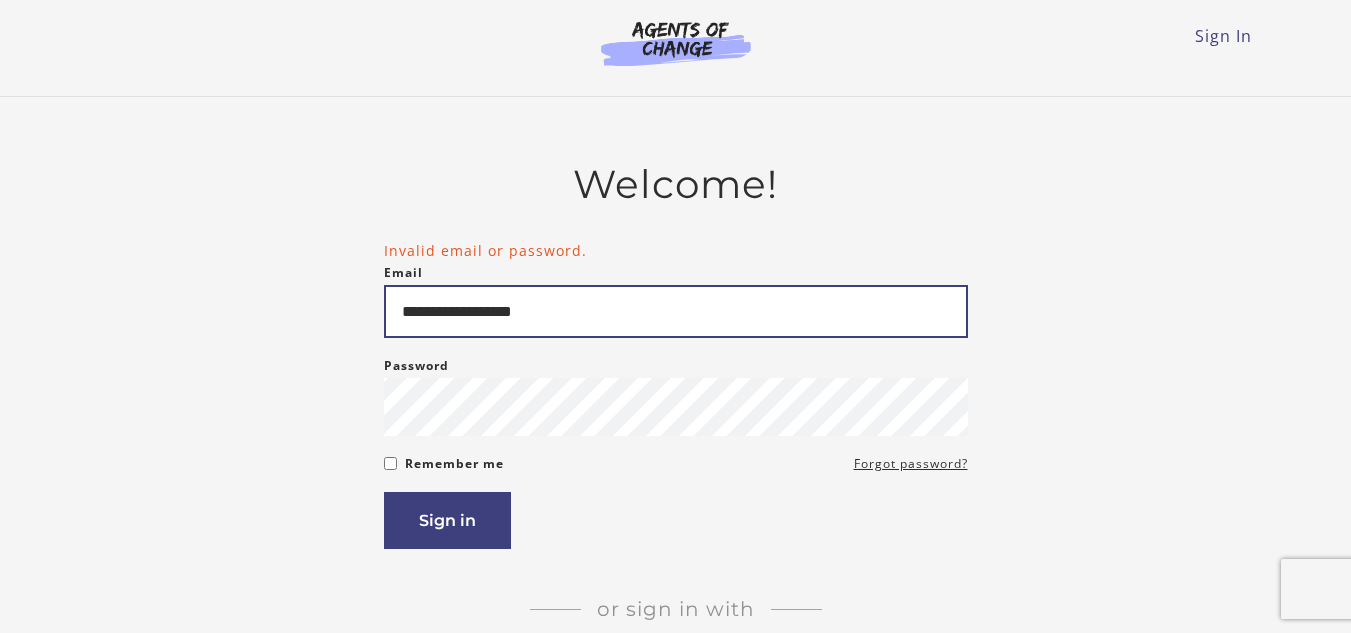 type on "**********" 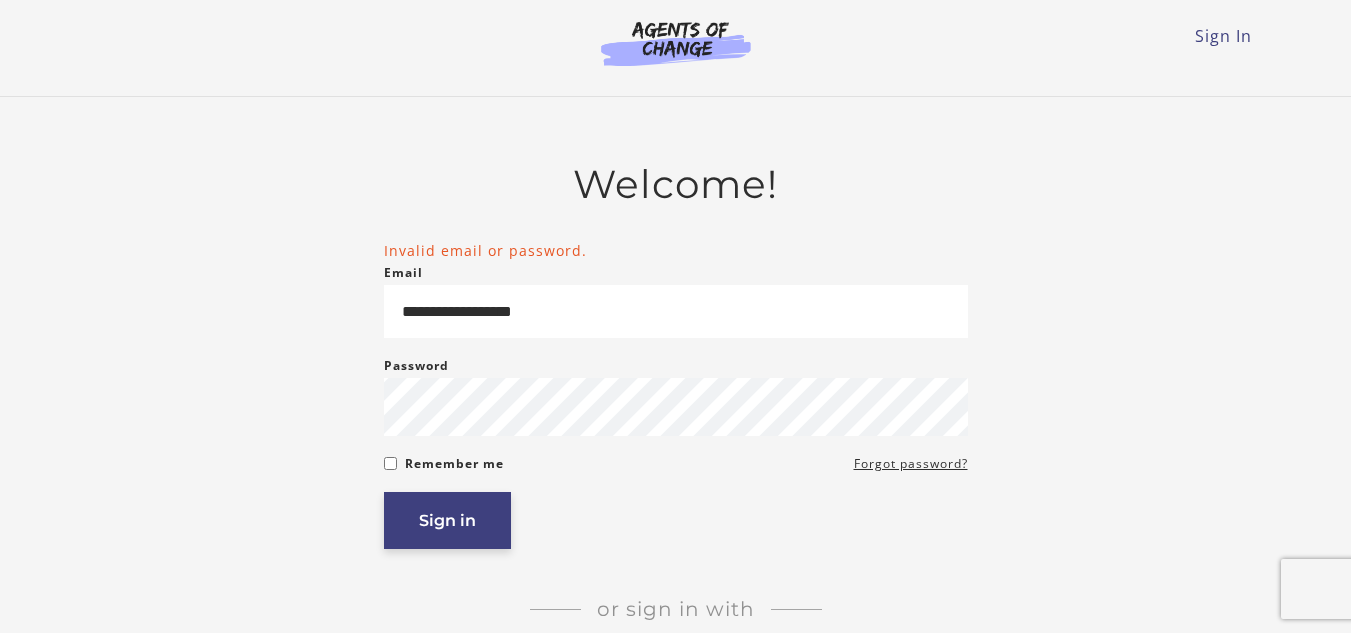 click on "Sign in" at bounding box center [447, 520] 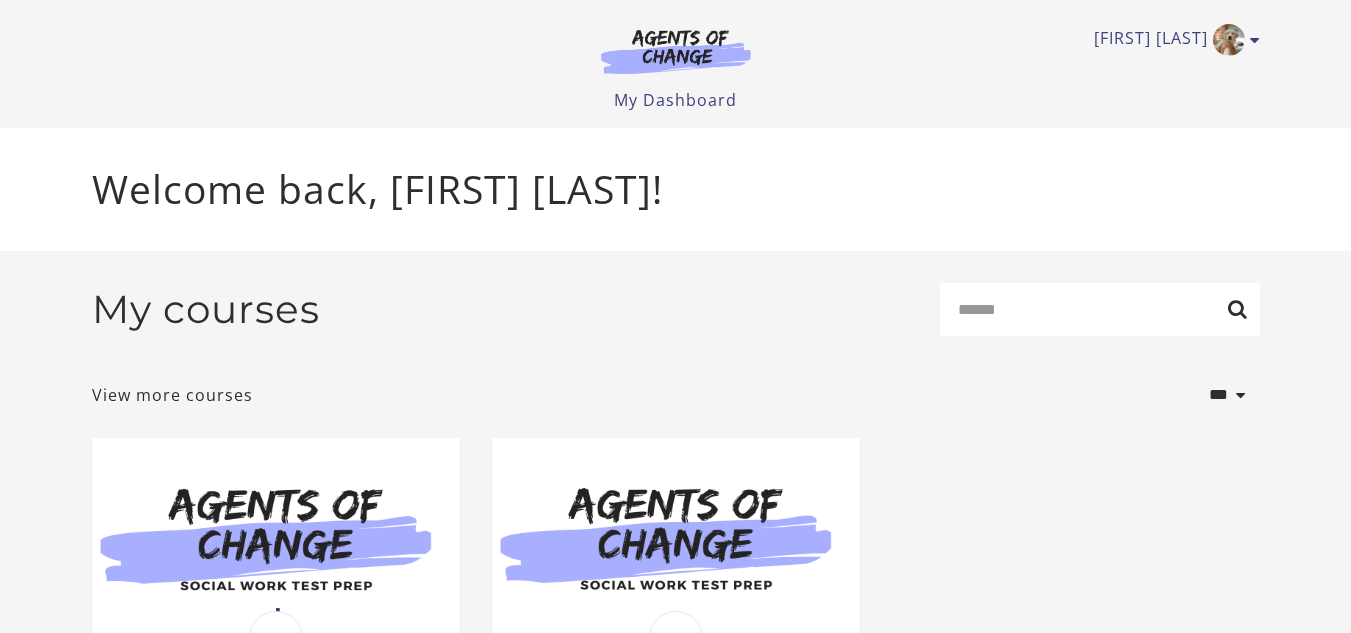 scroll, scrollTop: 0, scrollLeft: 0, axis: both 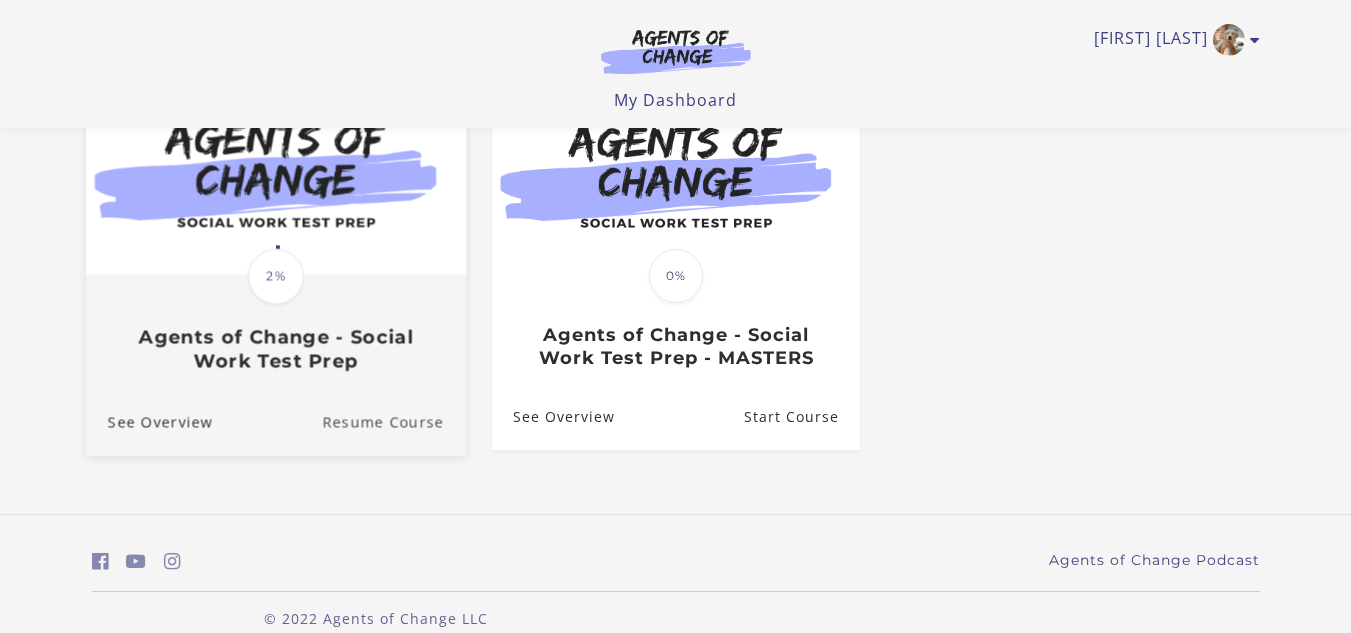 click on "Resume Course" at bounding box center (394, 422) 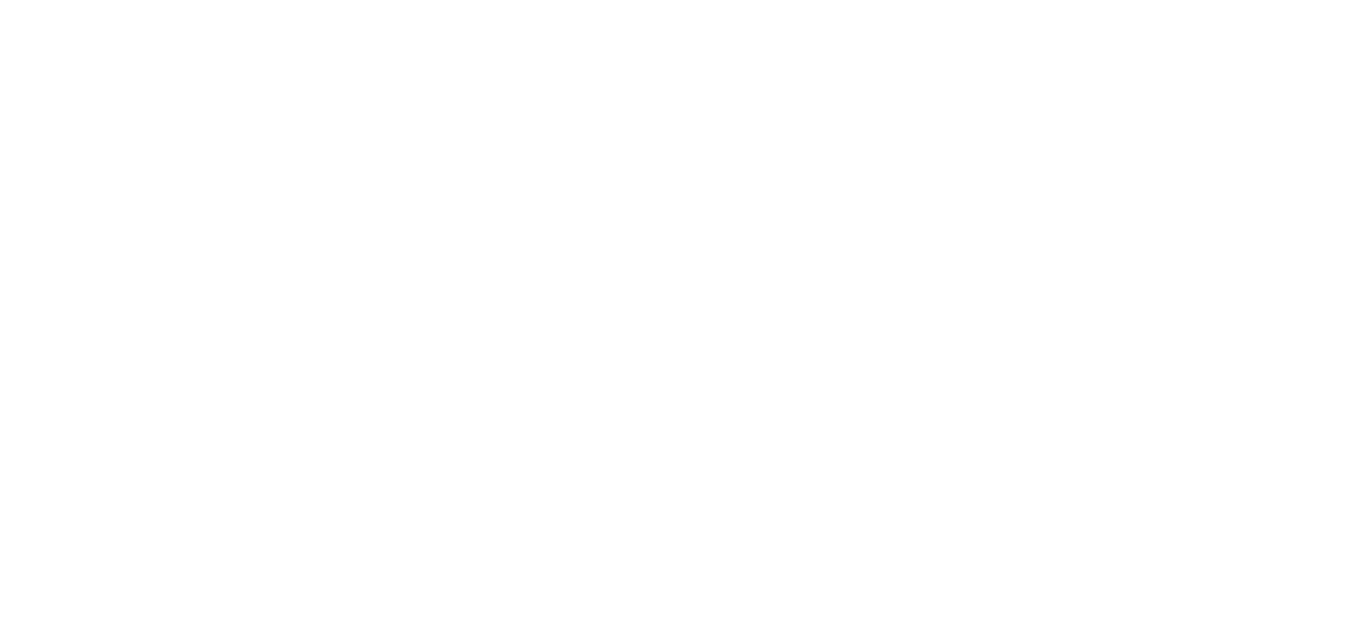 scroll, scrollTop: 0, scrollLeft: 0, axis: both 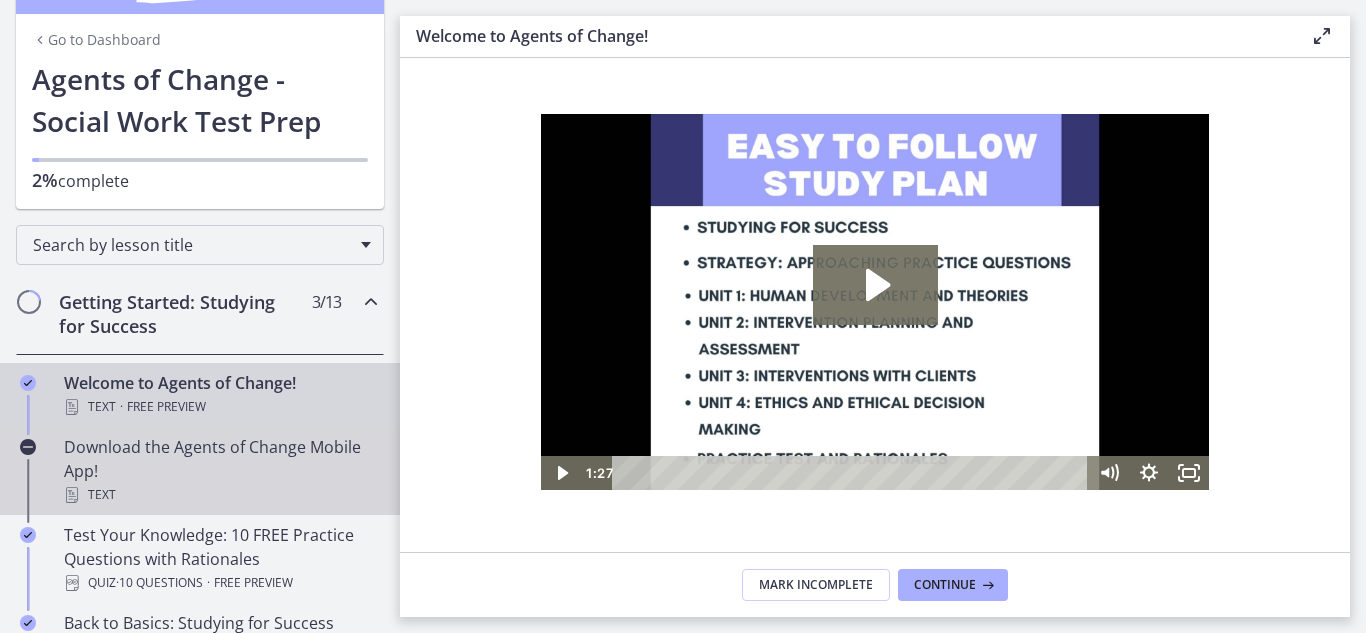 click on "Text" at bounding box center [220, 495] 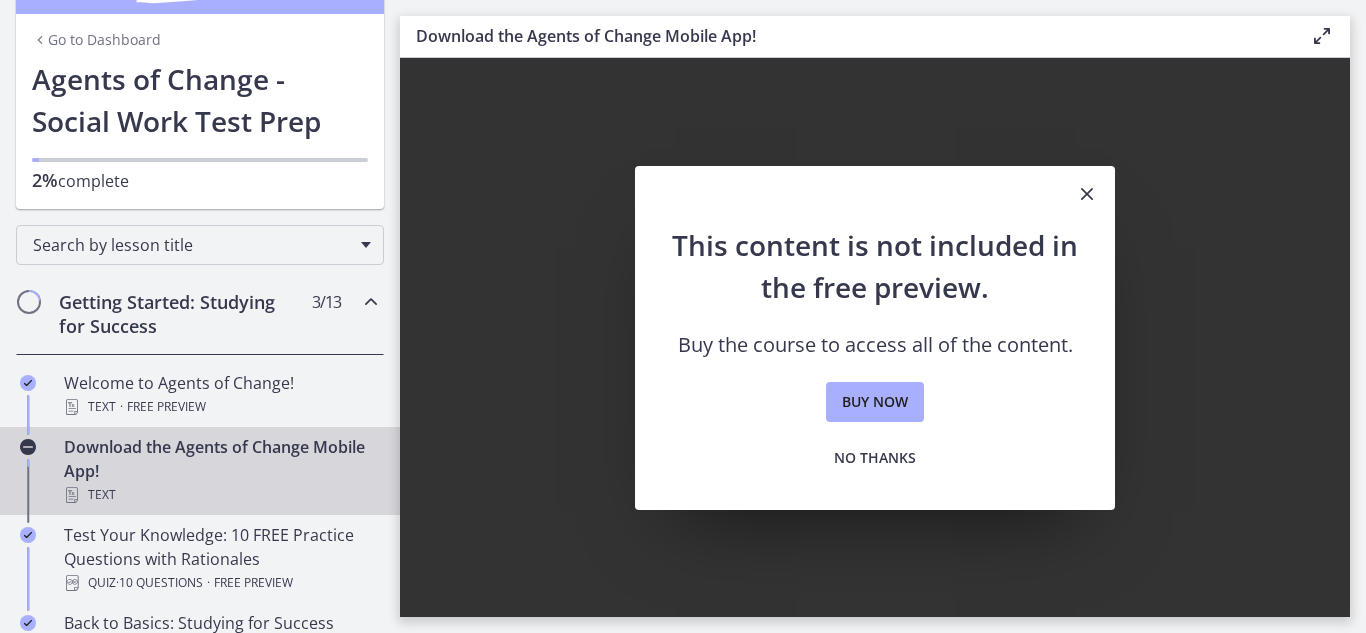 click at bounding box center [1087, 194] 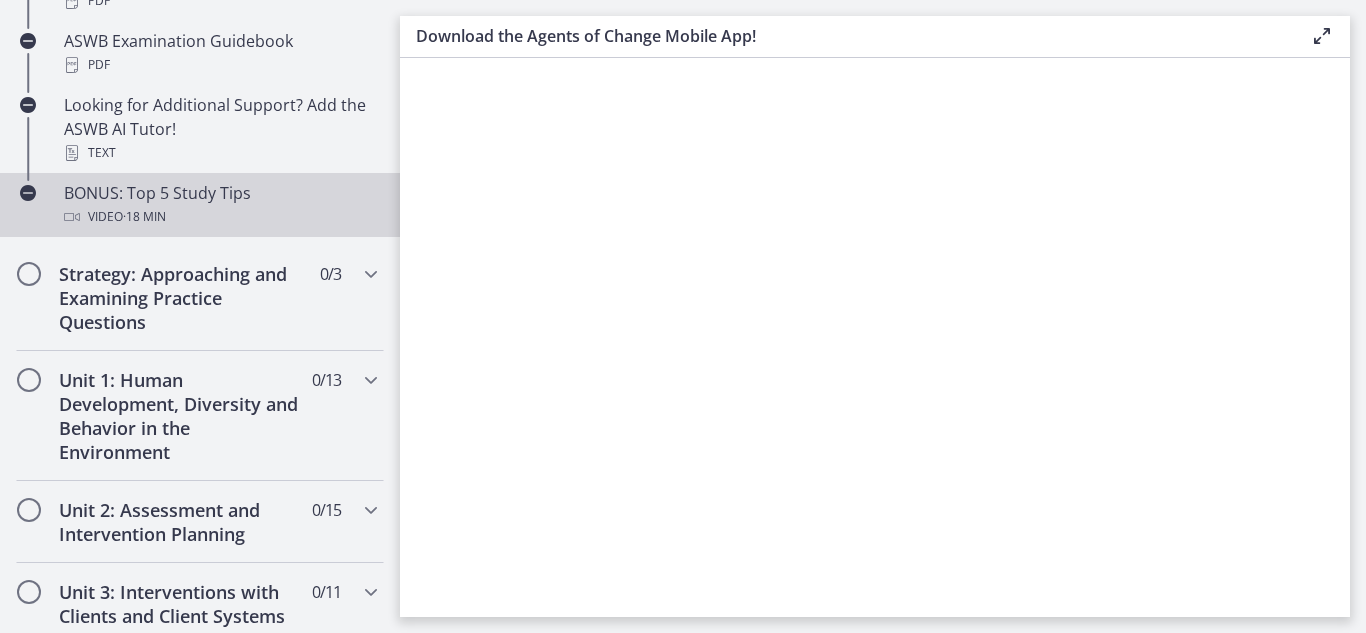 scroll, scrollTop: 1097, scrollLeft: 0, axis: vertical 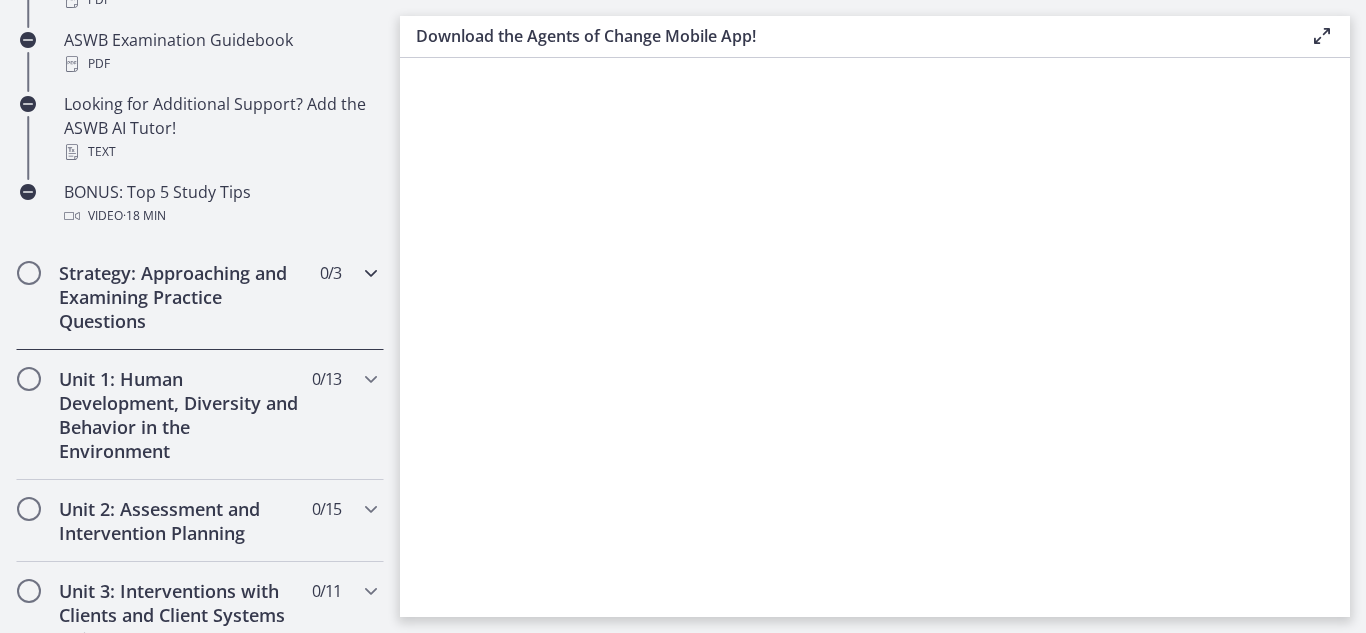 click on "Strategy: Approaching and Examining Practice Questions" at bounding box center [181, 297] 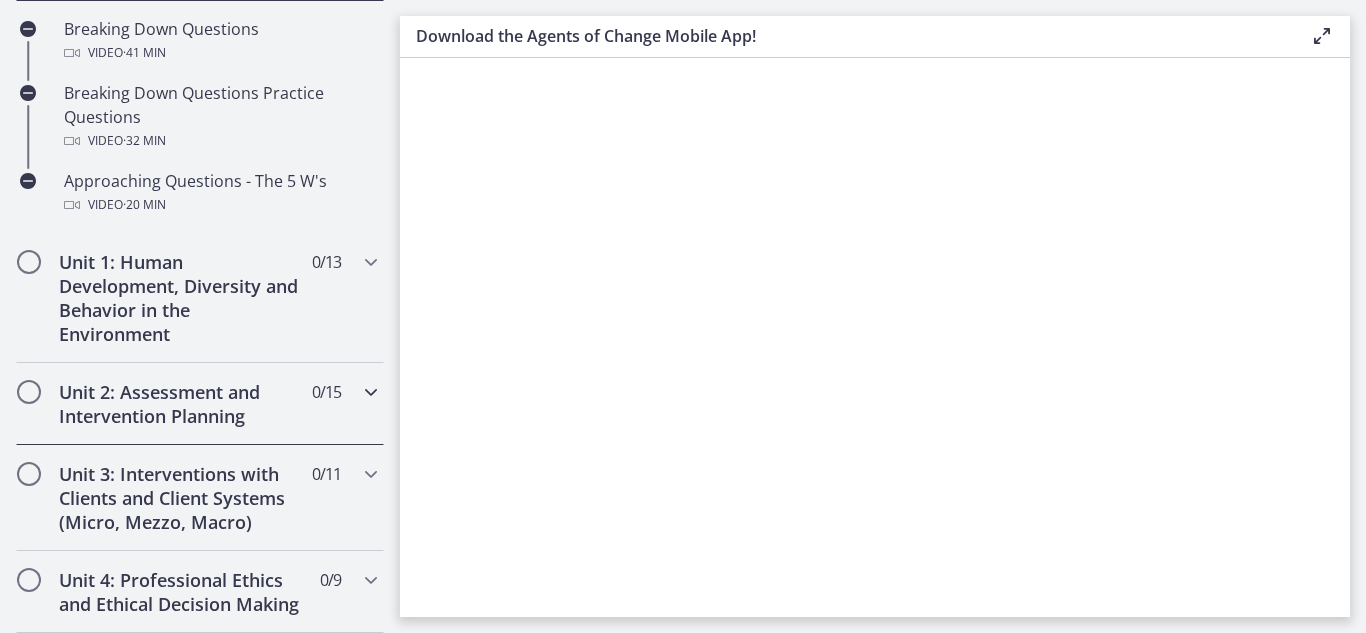 scroll, scrollTop: 520, scrollLeft: 0, axis: vertical 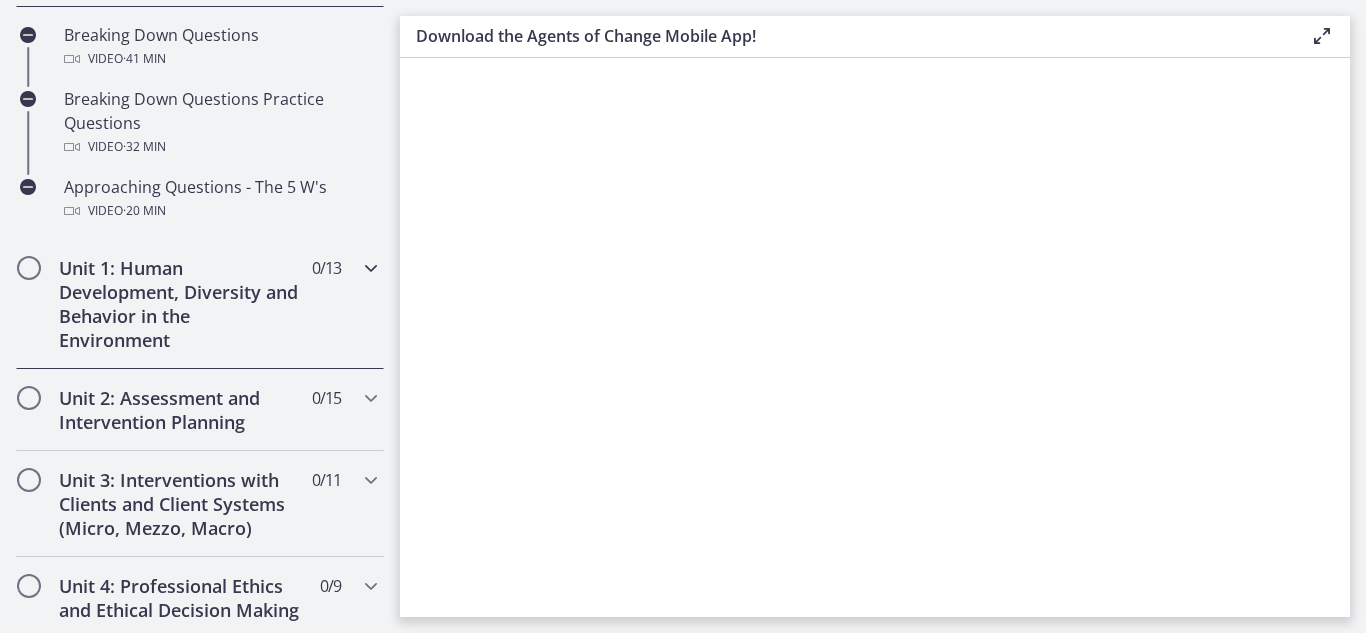 click on "Unit 1: Human Development, Diversity and Behavior in the Environment" at bounding box center (181, 304) 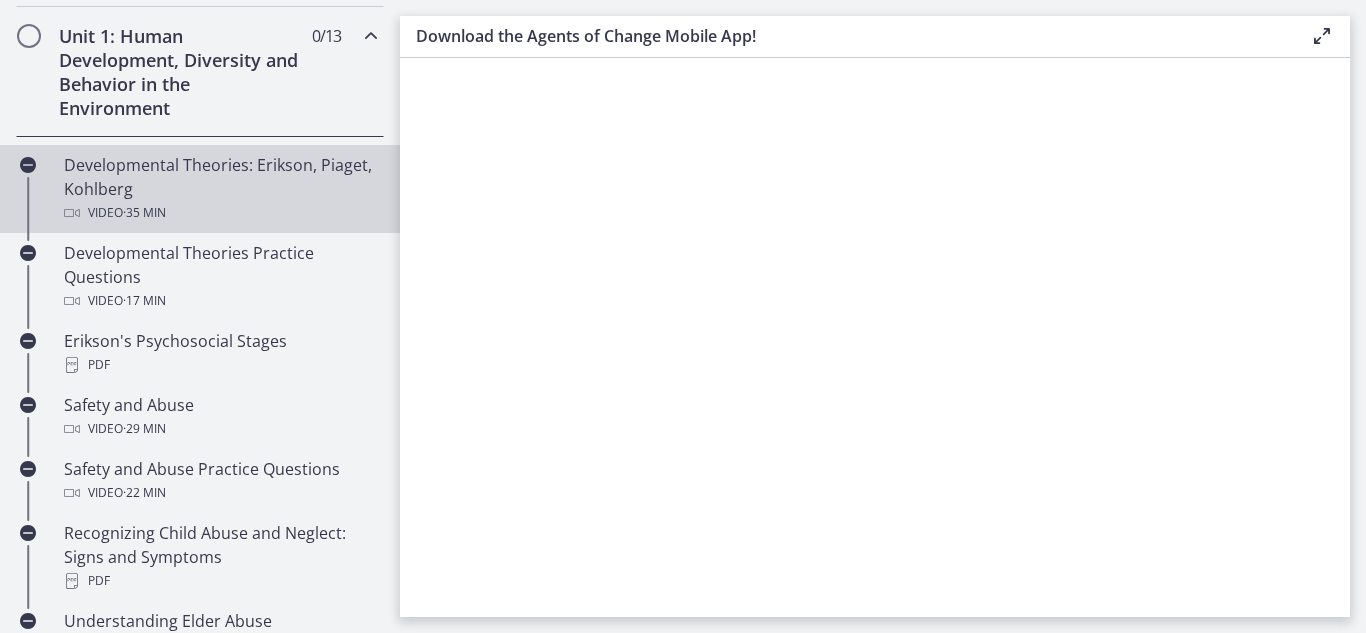 click on "Developmental Theories: Erikson, Piaget, Kohlberg
Video
·  35 min" at bounding box center [220, 189] 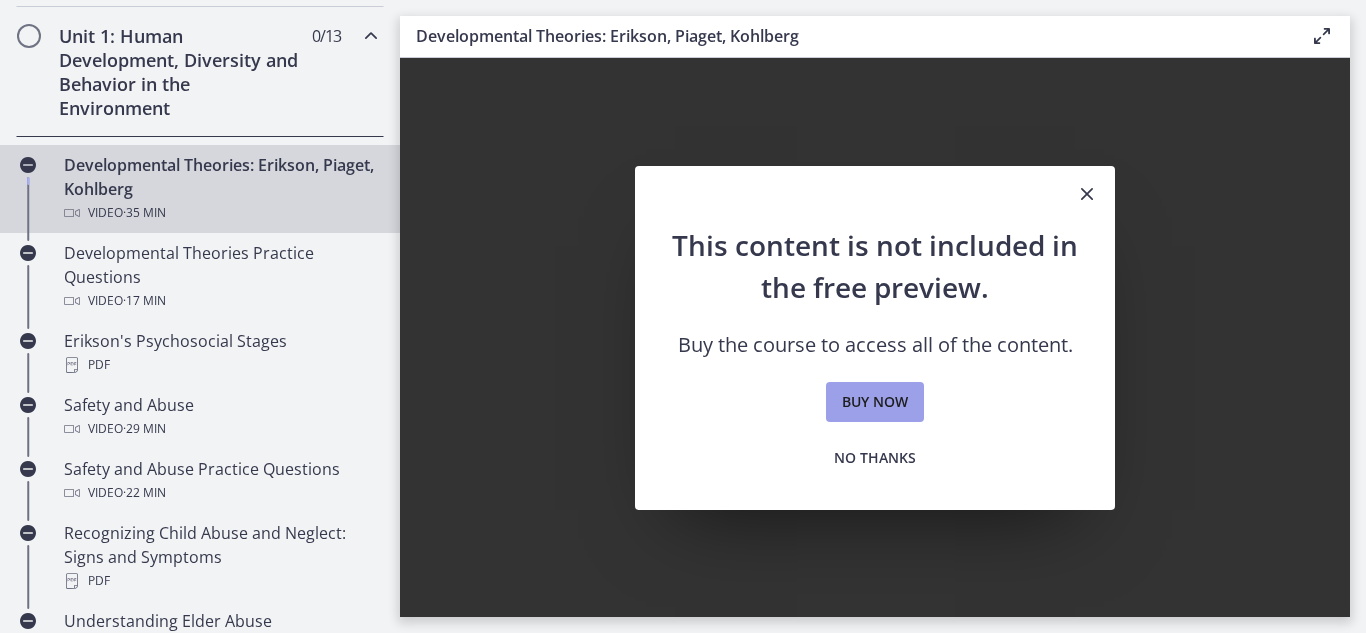 click on "Buy now" at bounding box center (875, 402) 